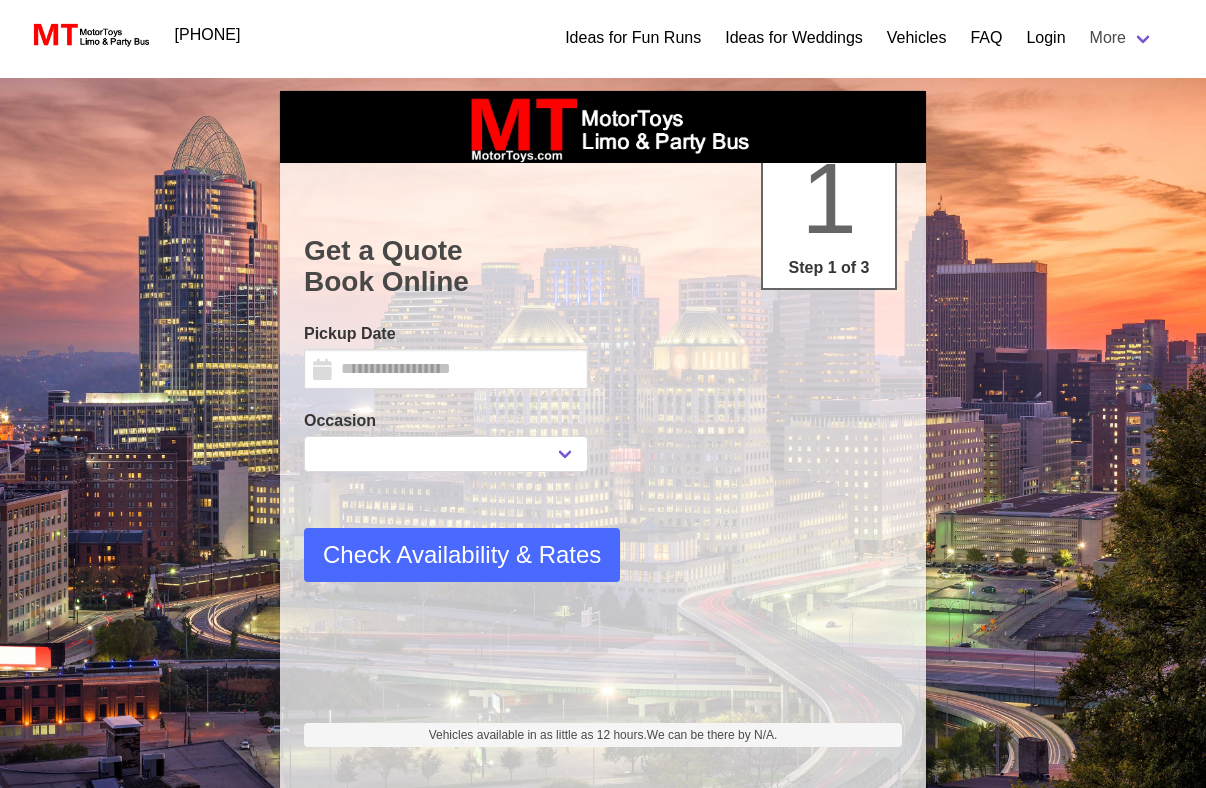 scroll, scrollTop: 0, scrollLeft: 0, axis: both 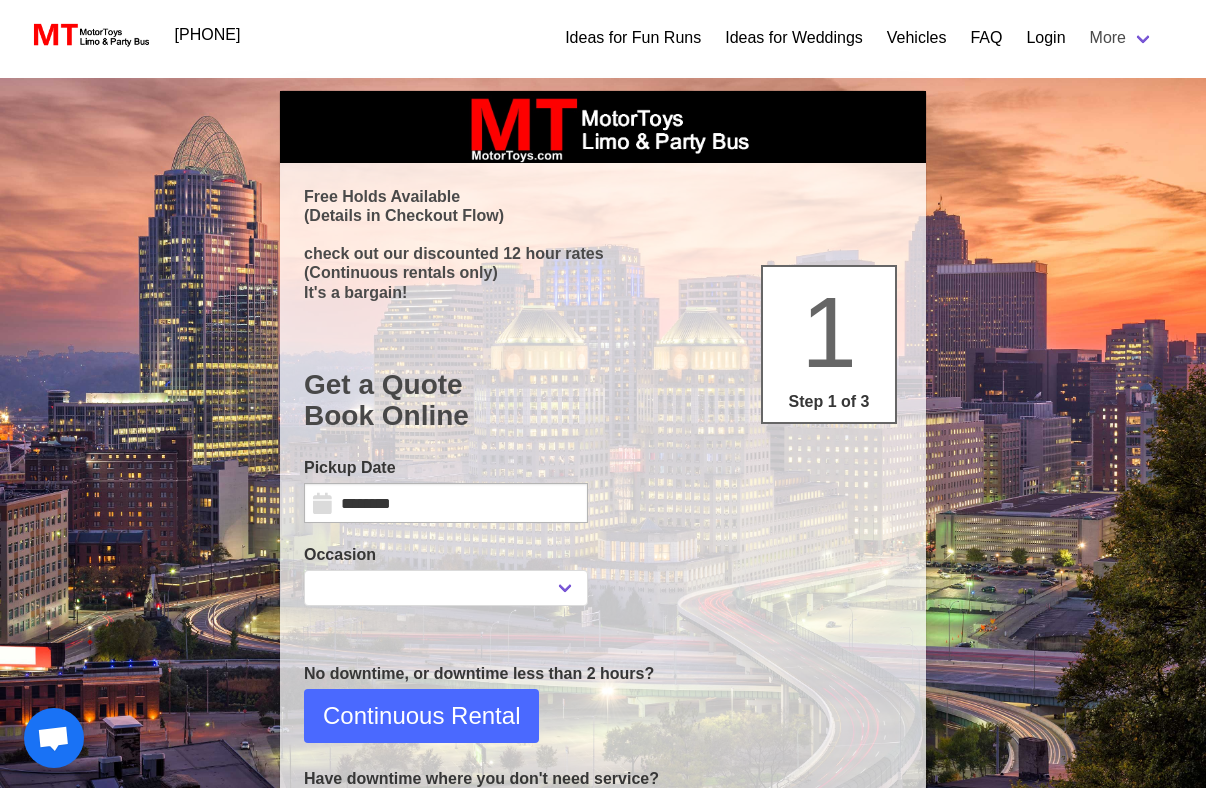 select 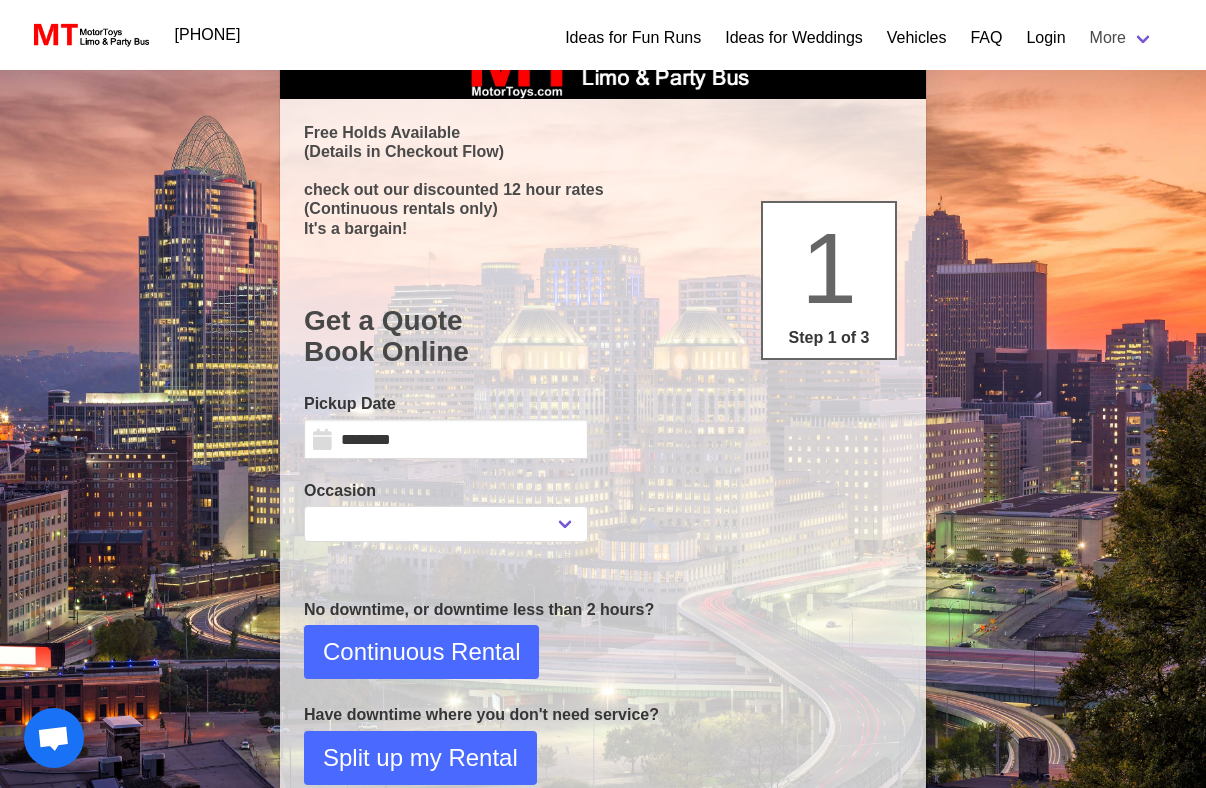 scroll, scrollTop: 0, scrollLeft: 0, axis: both 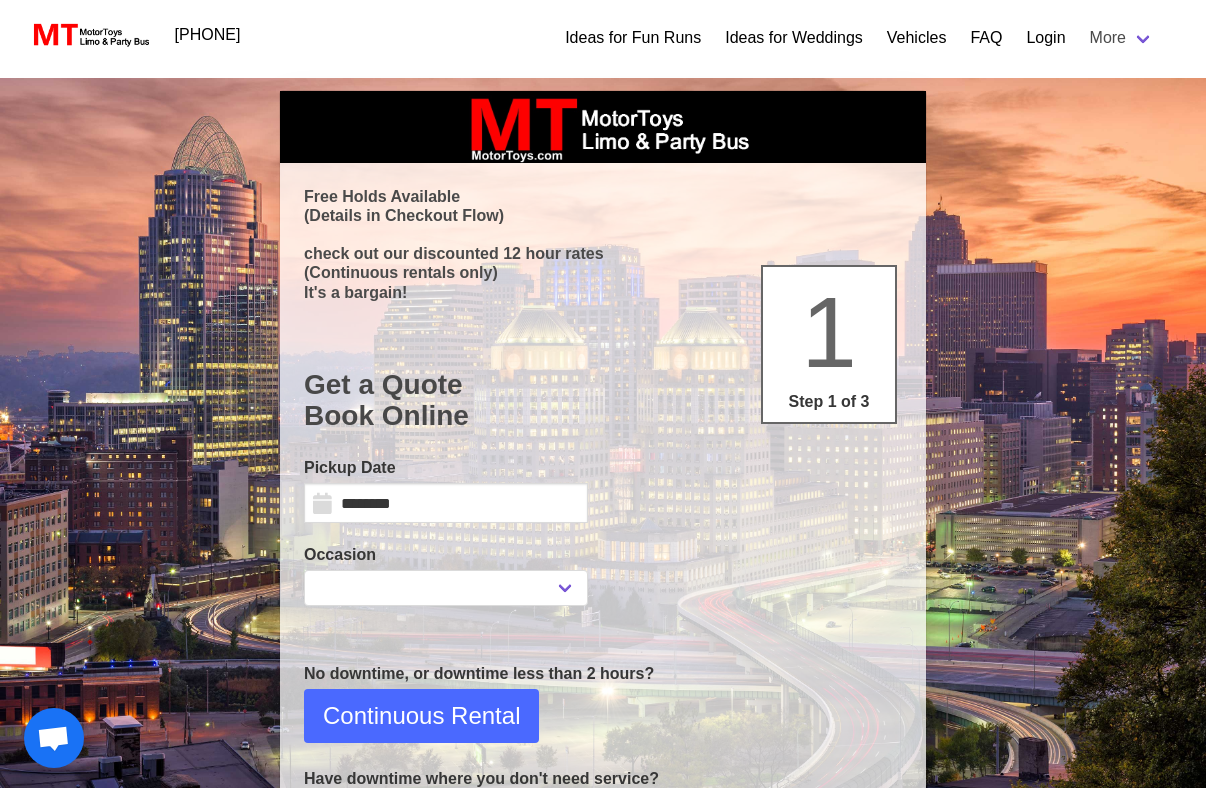 click on "Login" at bounding box center [1045, 38] 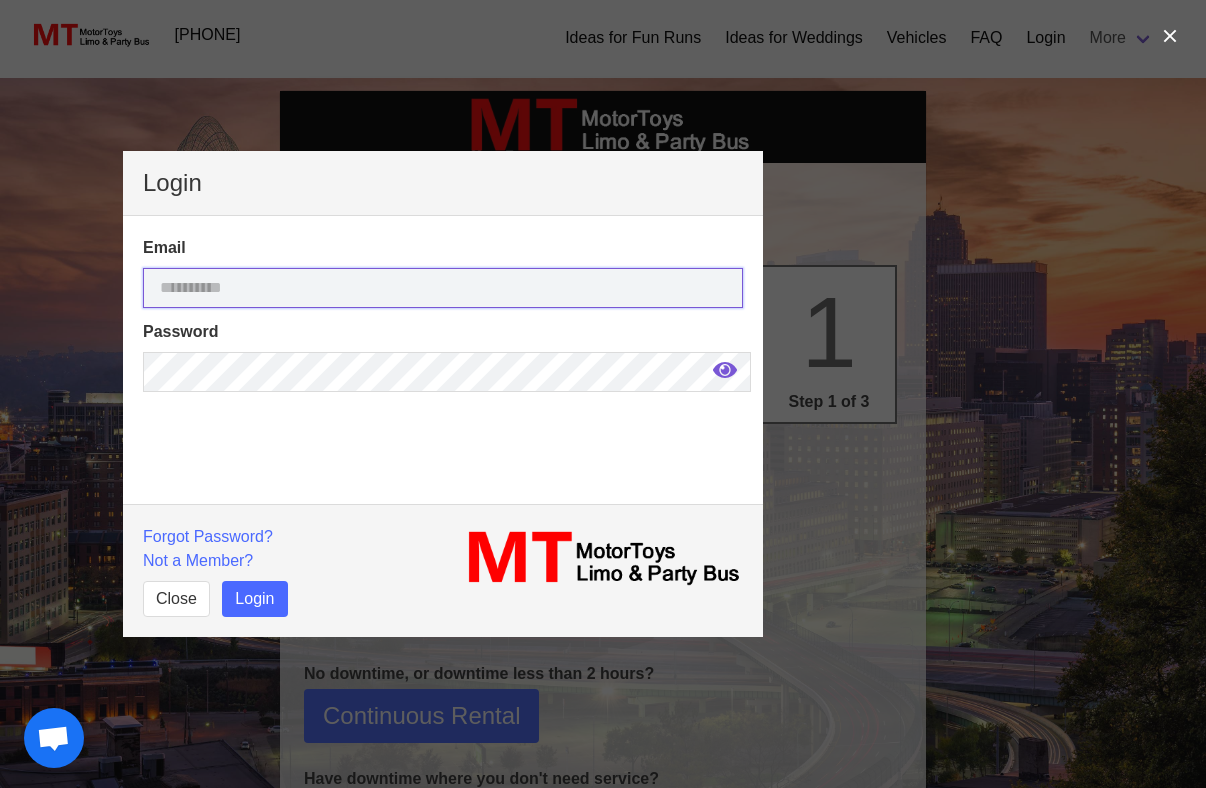 click at bounding box center (443, 288) 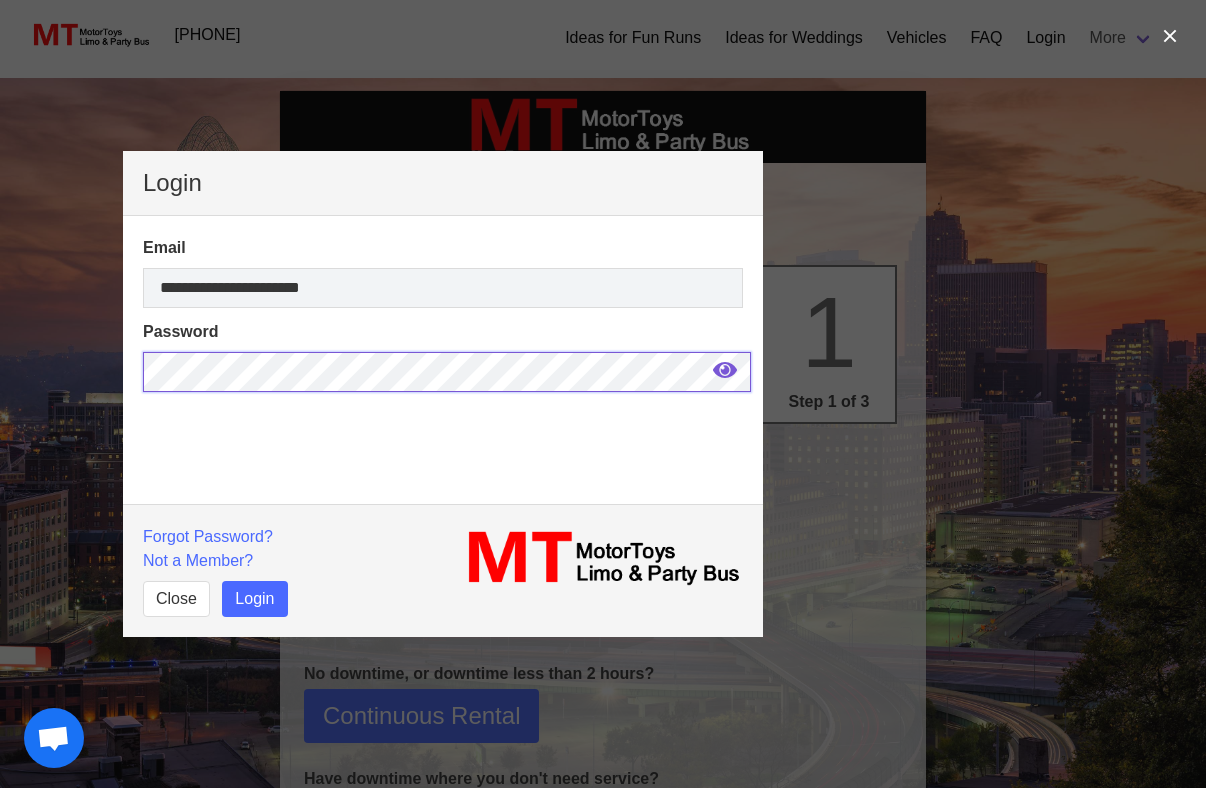 click on "Login" at bounding box center (254, 599) 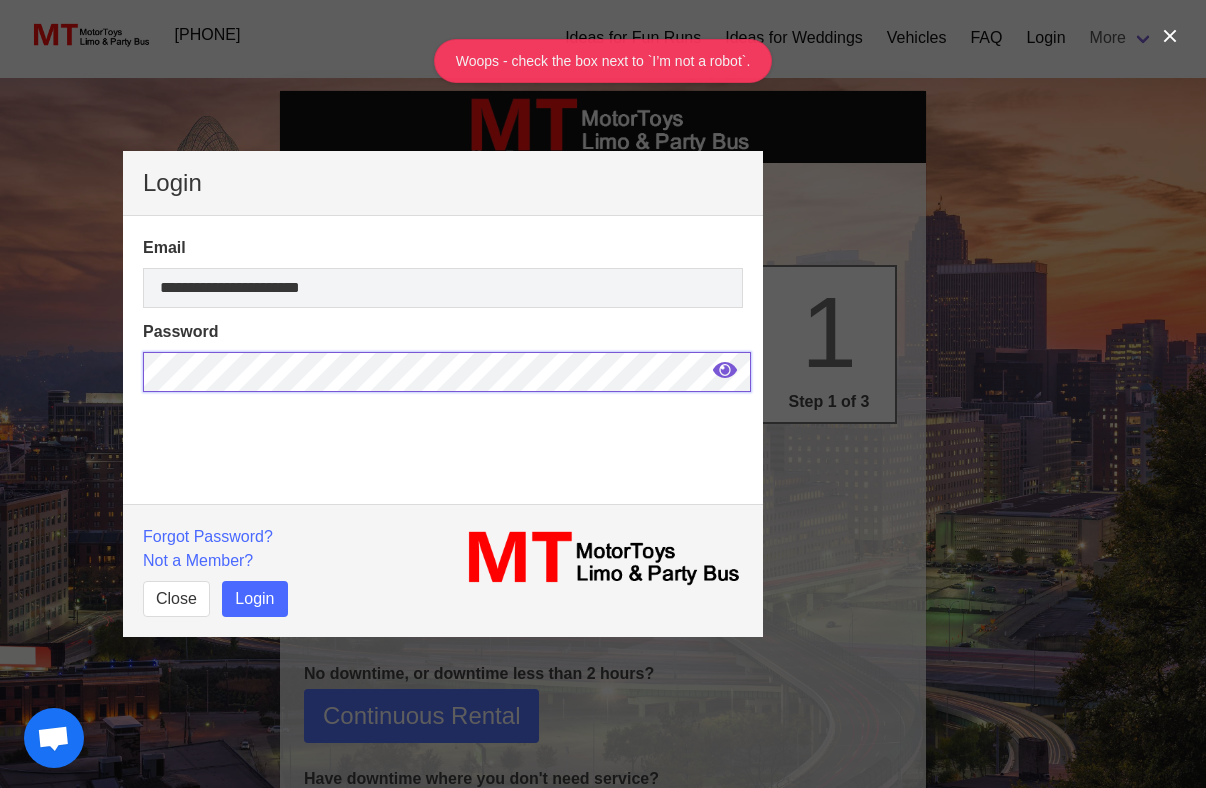 scroll, scrollTop: 56, scrollLeft: 0, axis: vertical 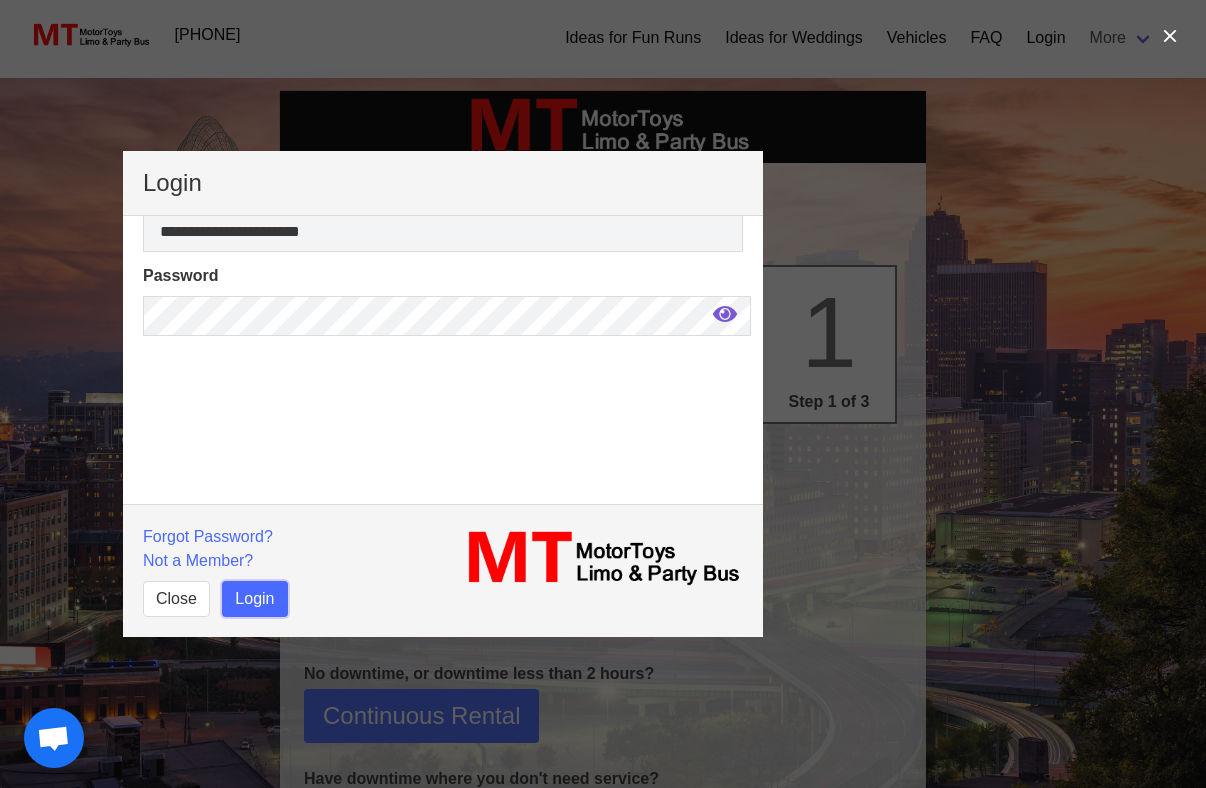 click on "Login" at bounding box center (254, 599) 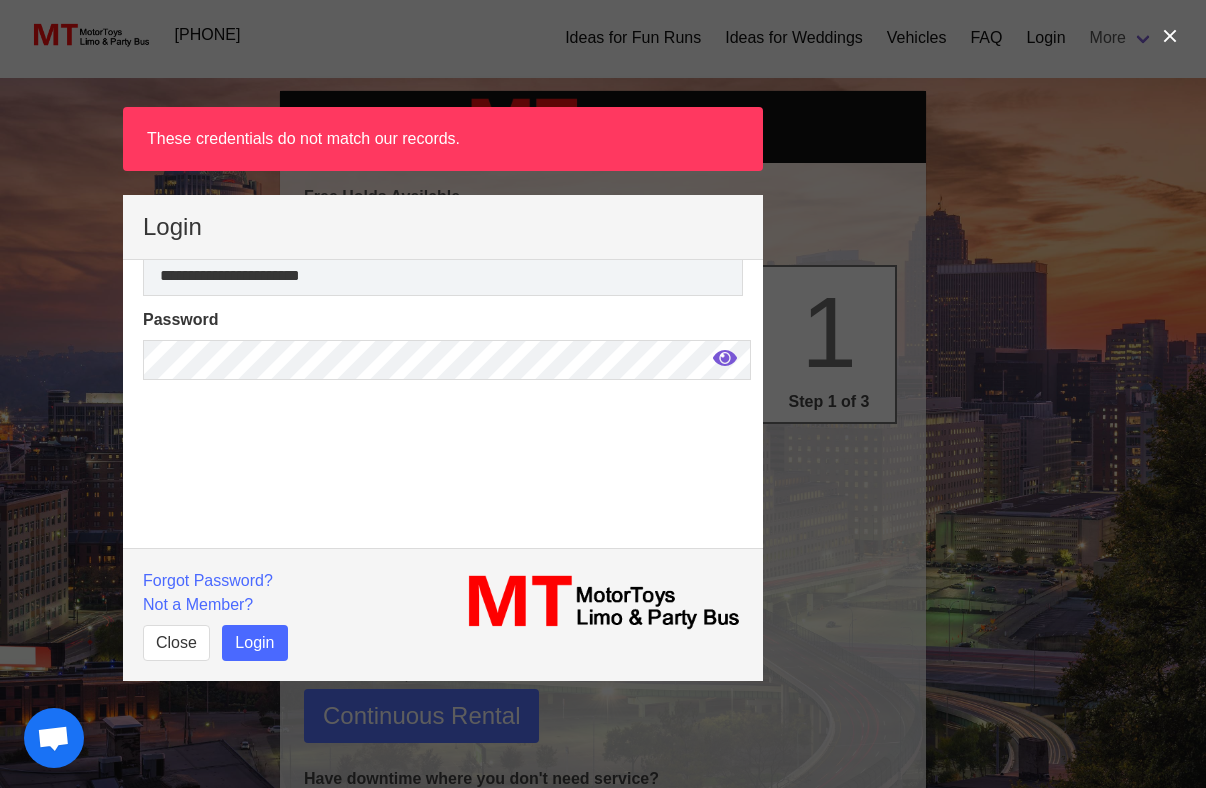 click at bounding box center (725, 358) 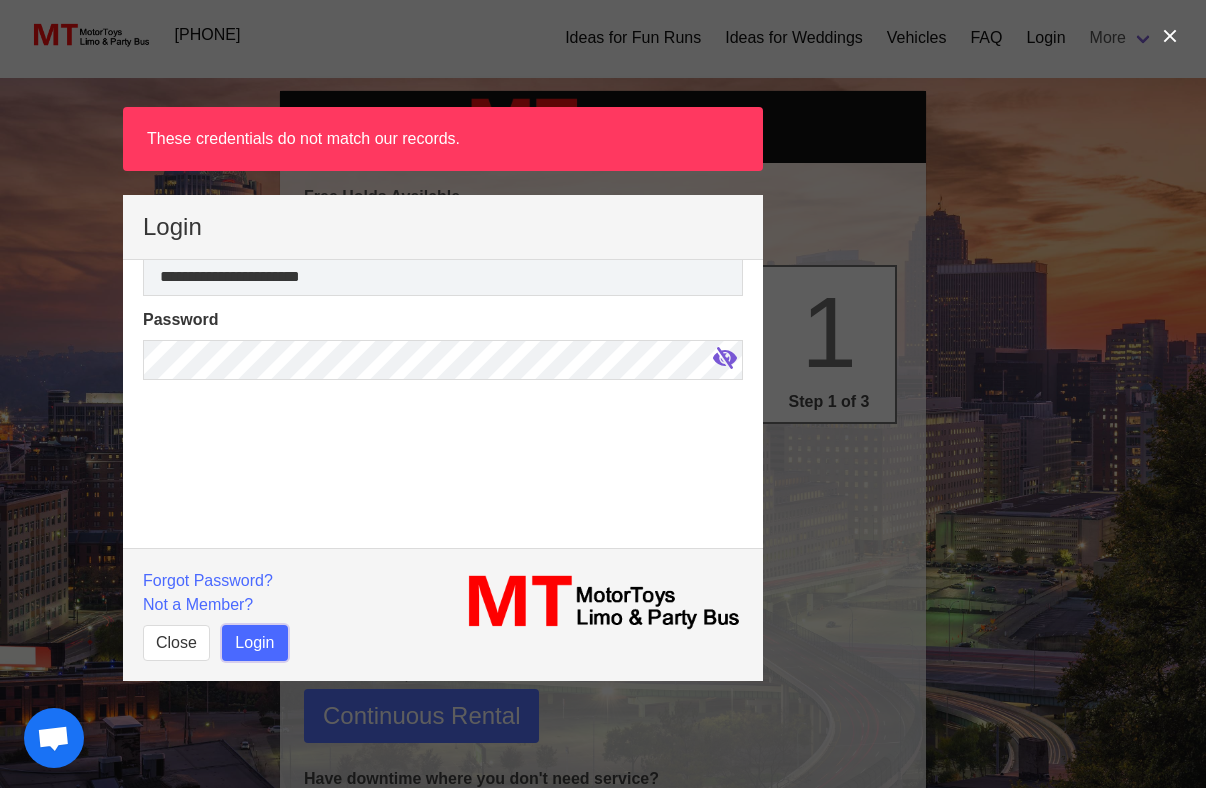 click on "Login" at bounding box center (254, 643) 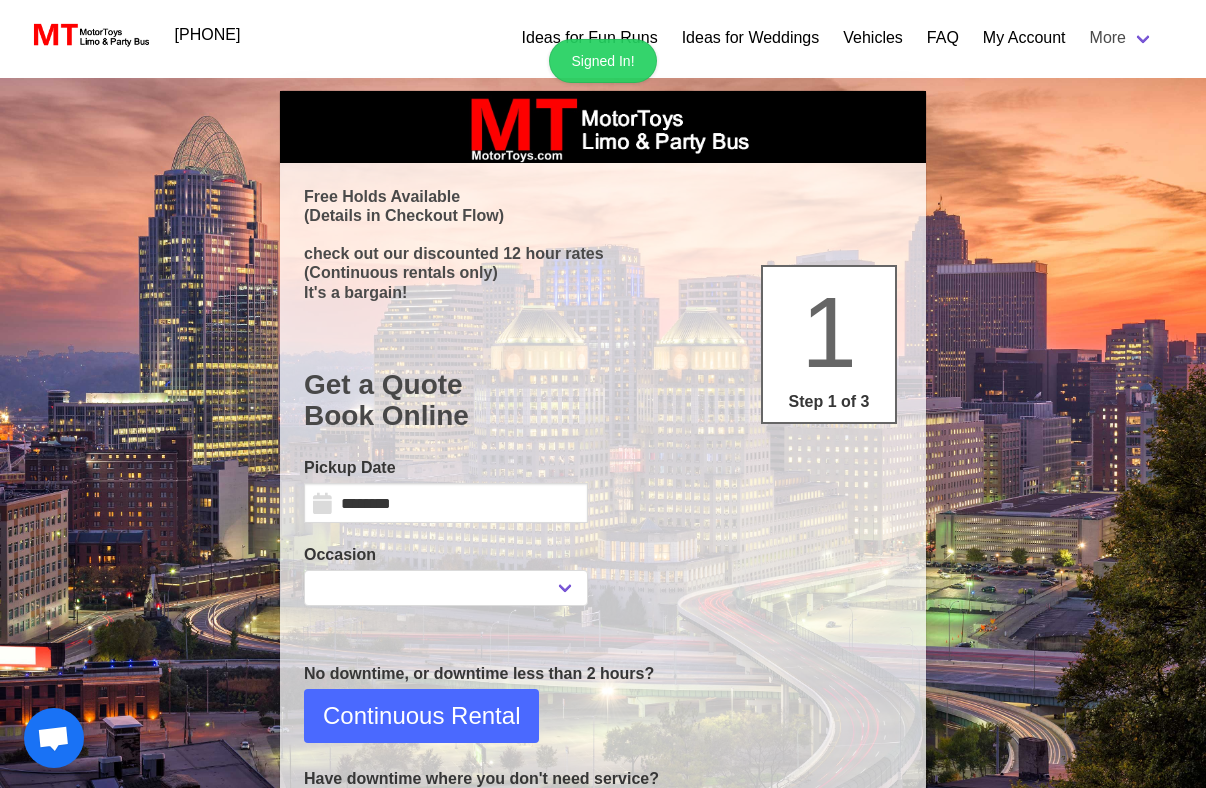 select 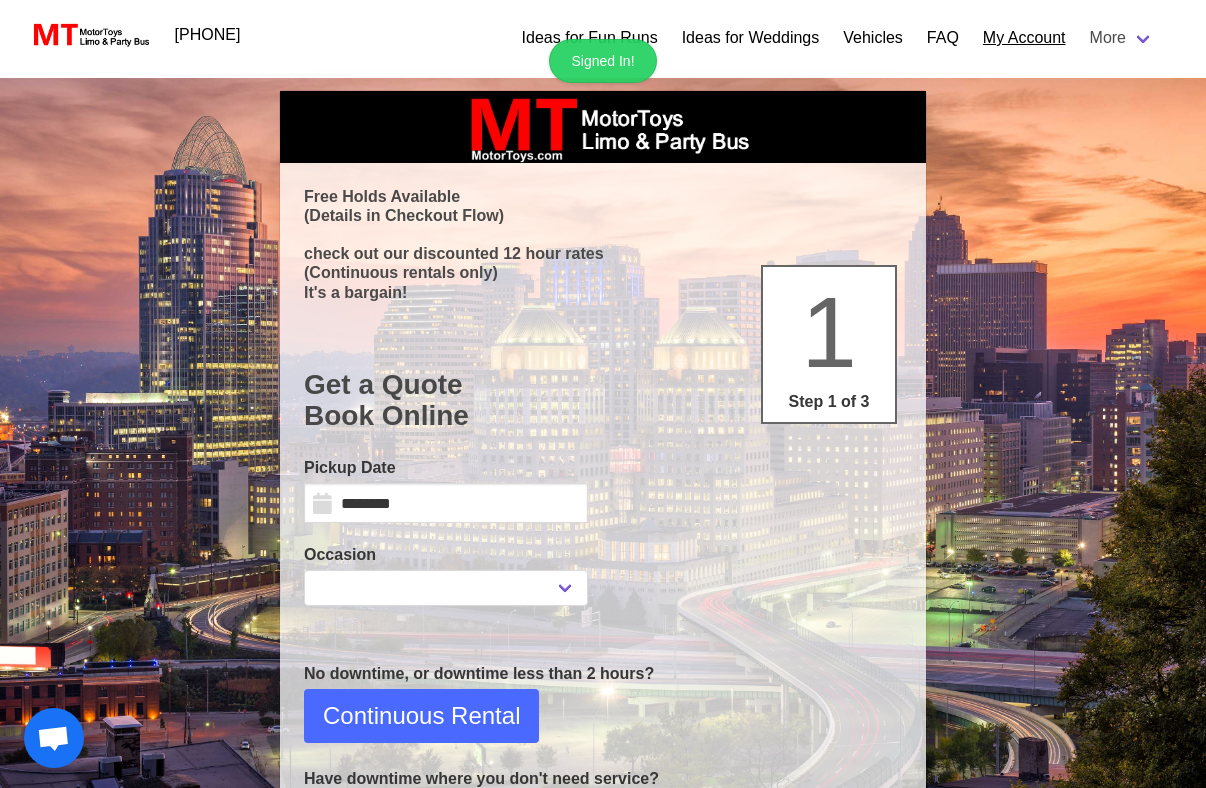 click on "My Account" at bounding box center (1024, 38) 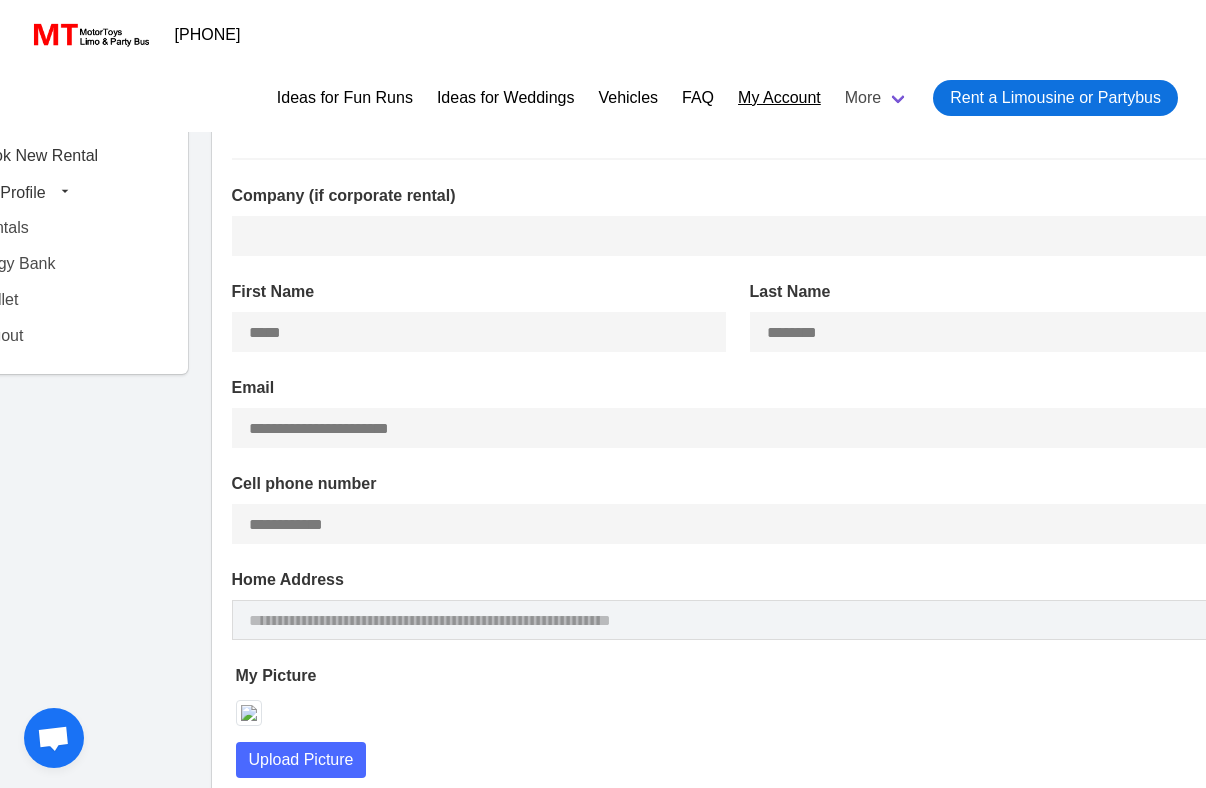 type on "**********" 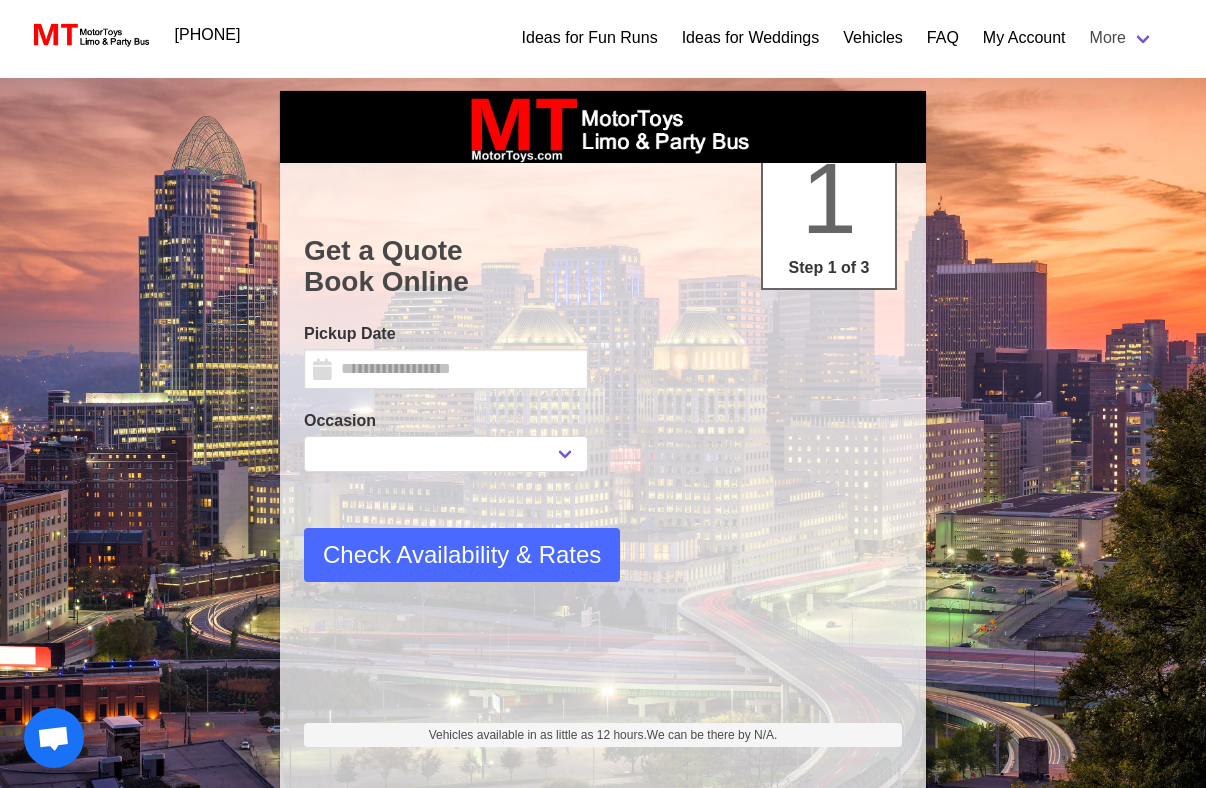 select 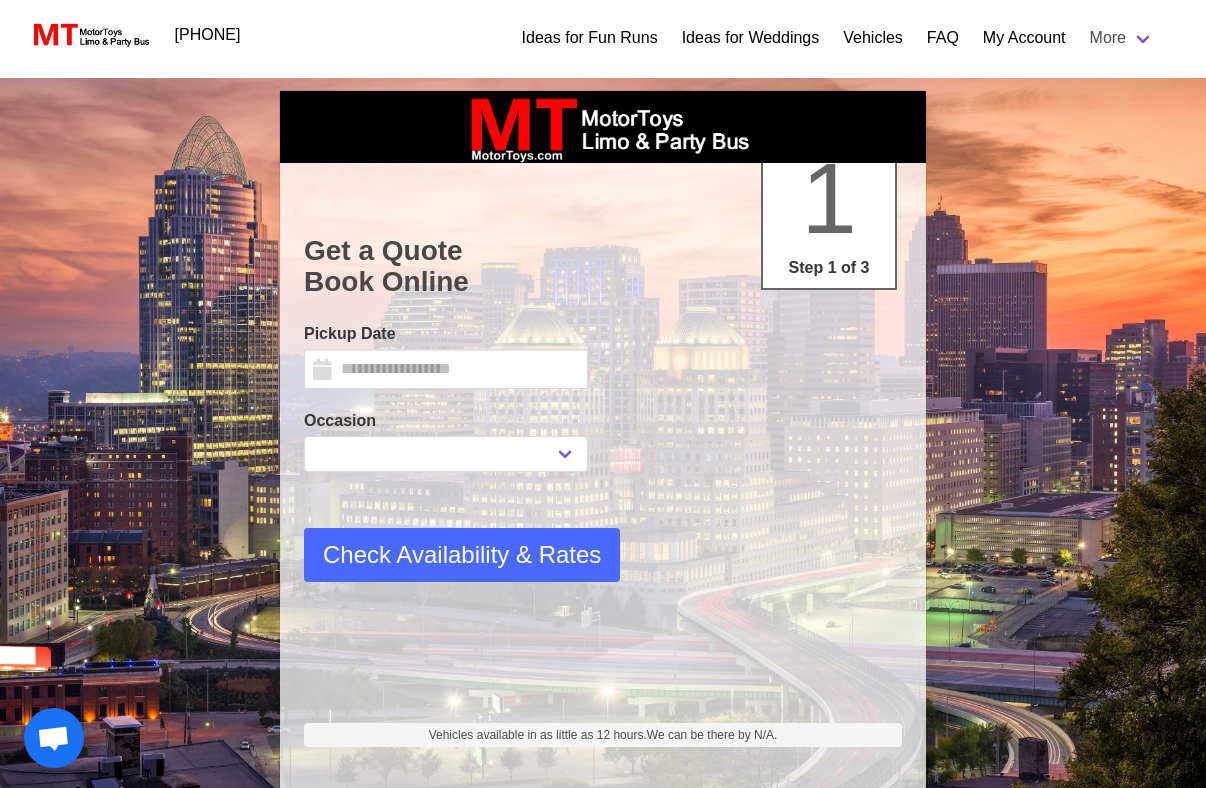 type on "********" 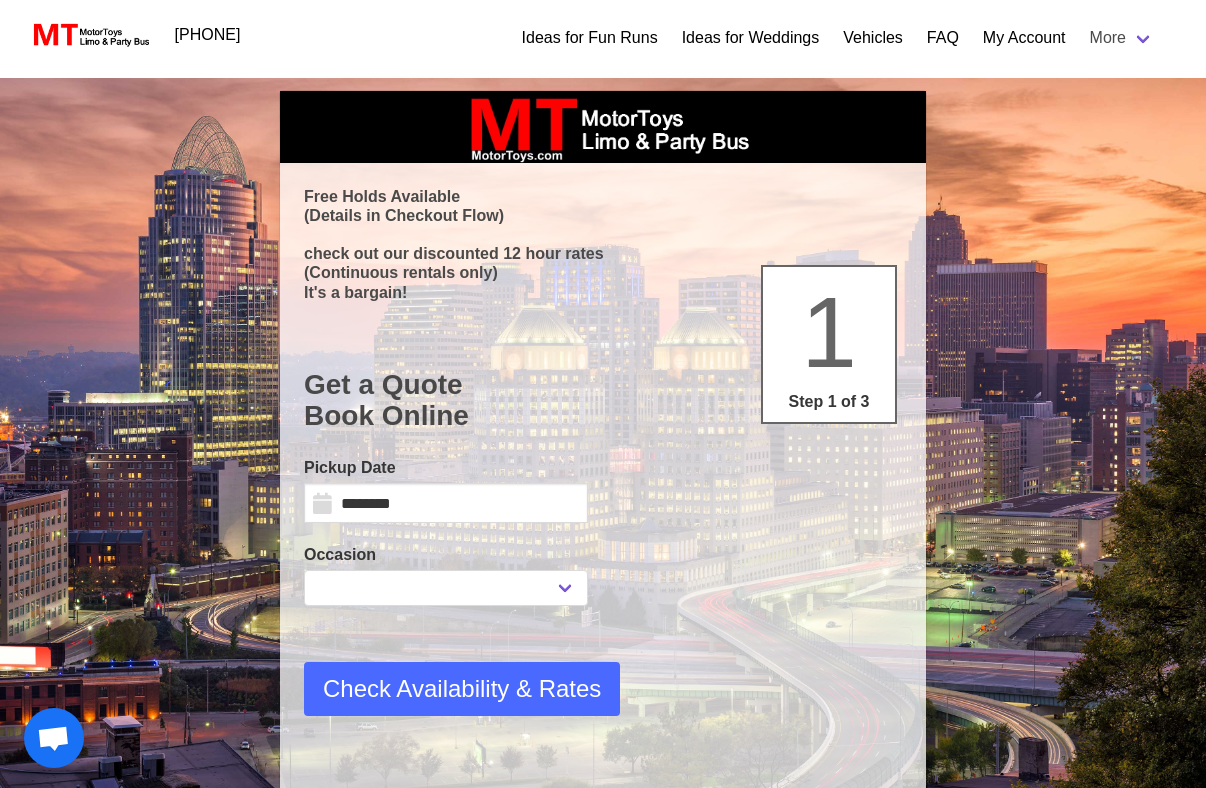 select 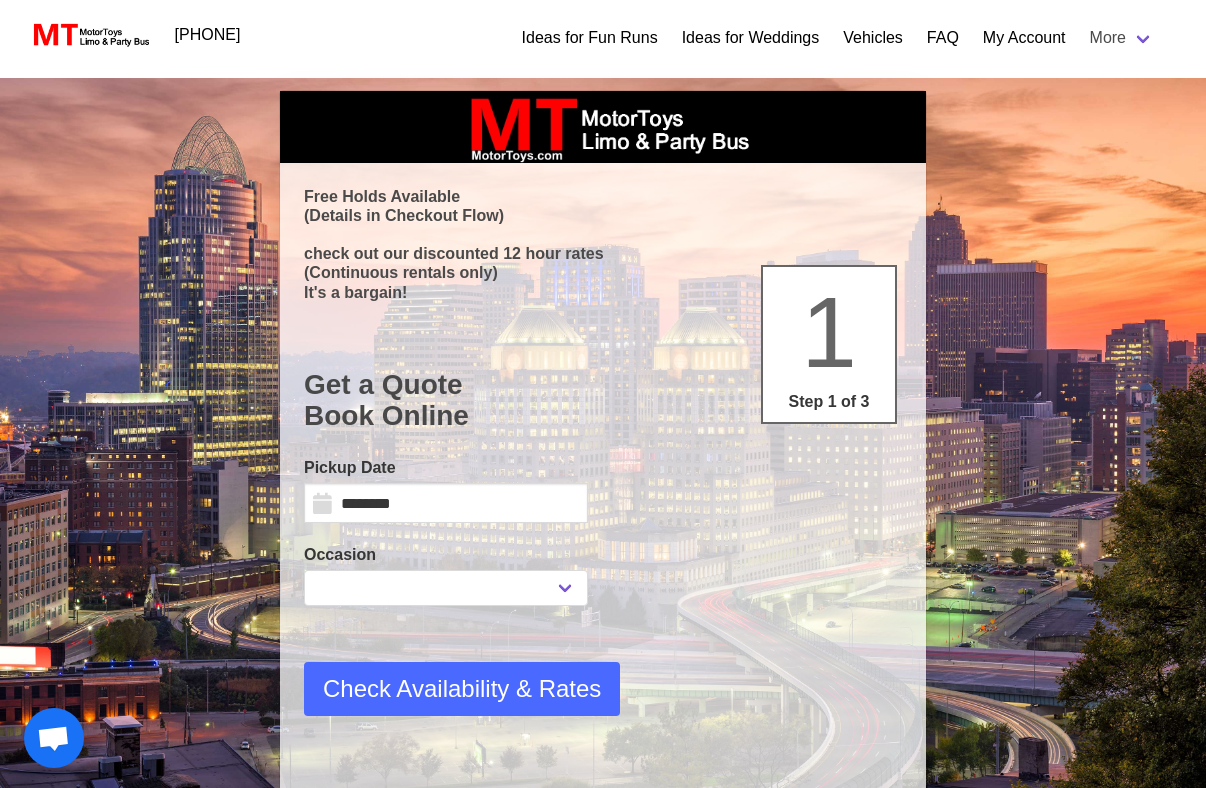select on "**" 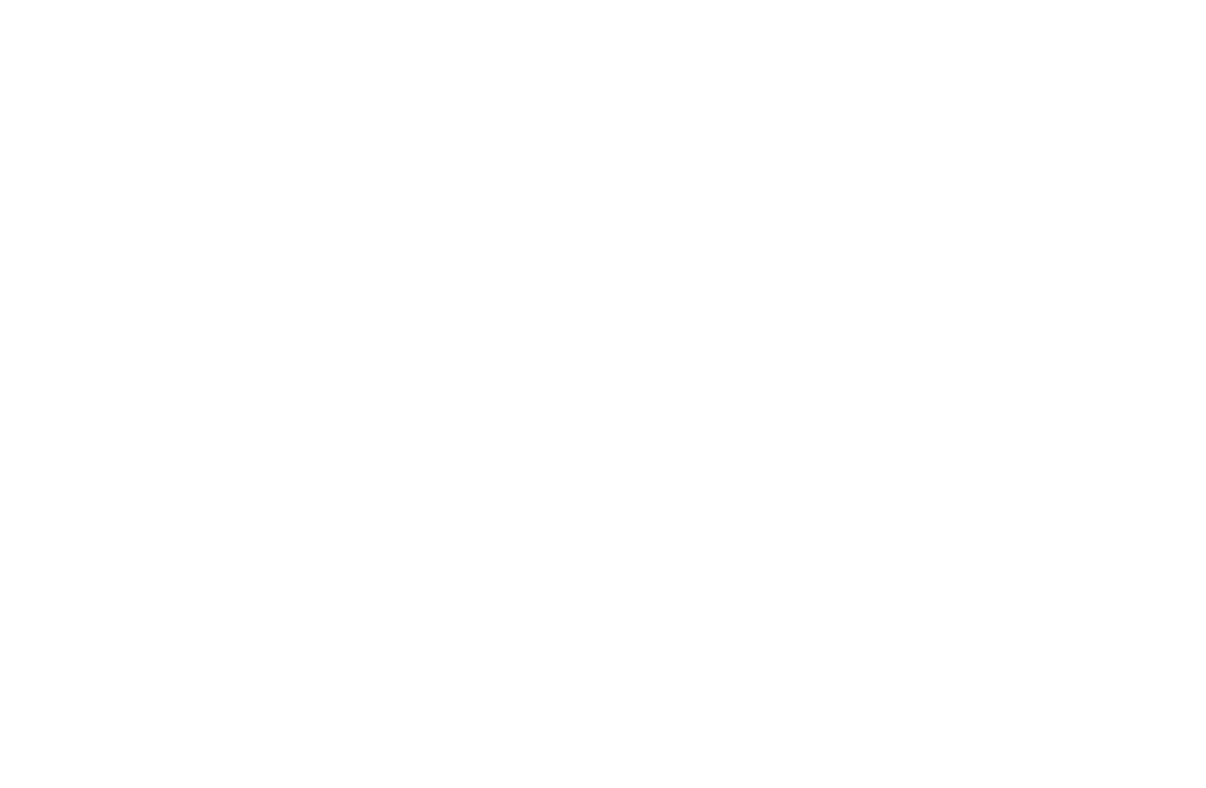 scroll, scrollTop: 0, scrollLeft: 0, axis: both 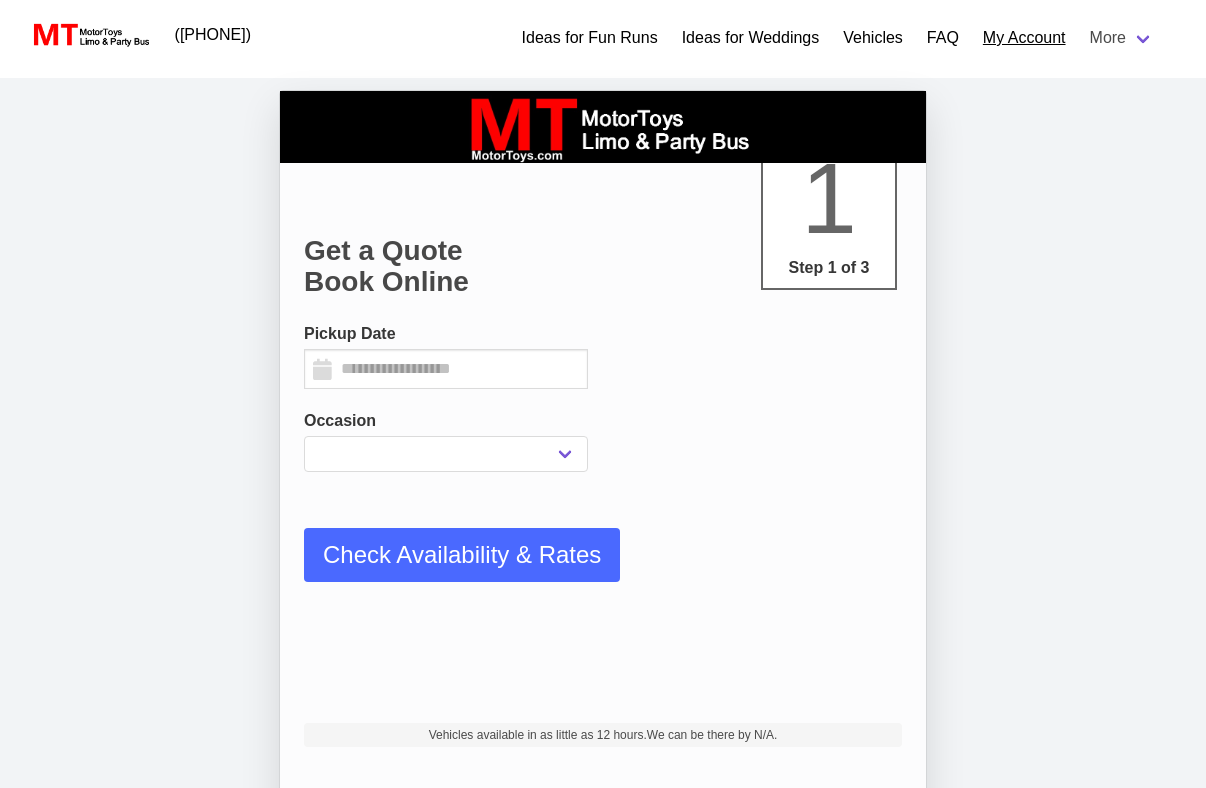 select 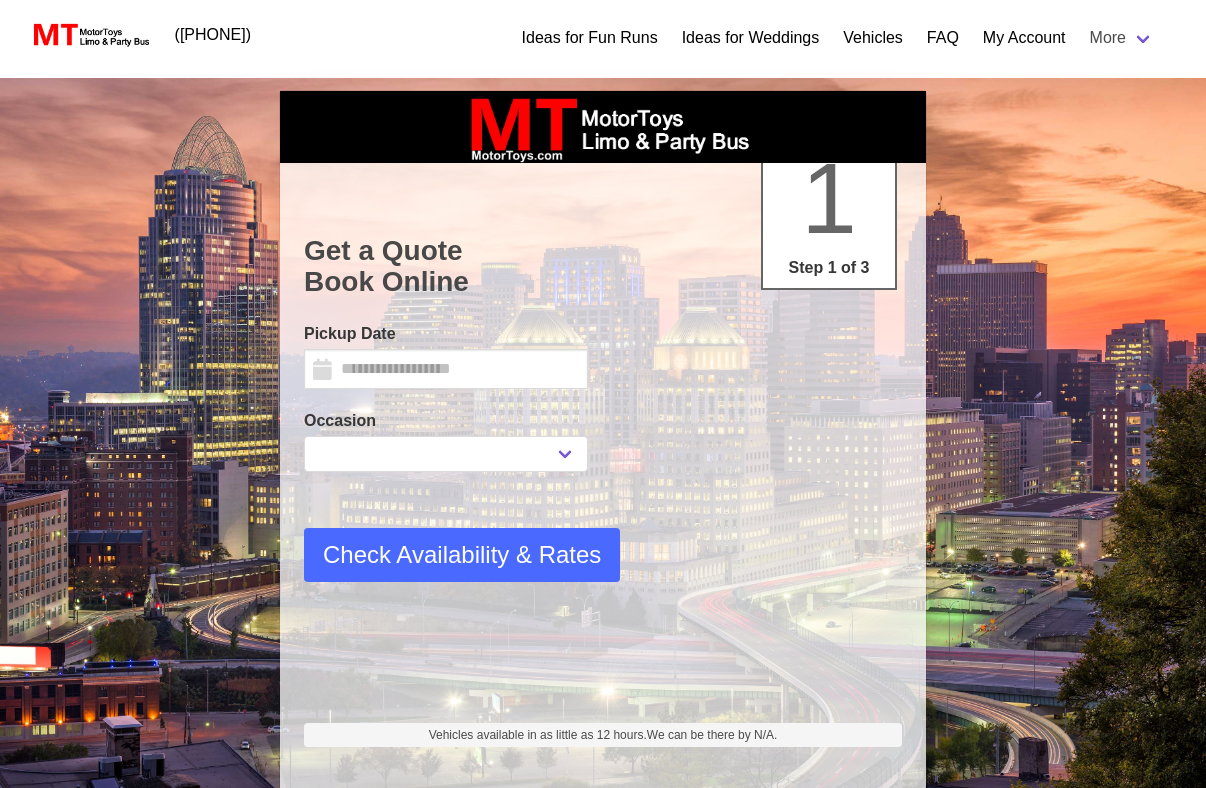 type on "********" 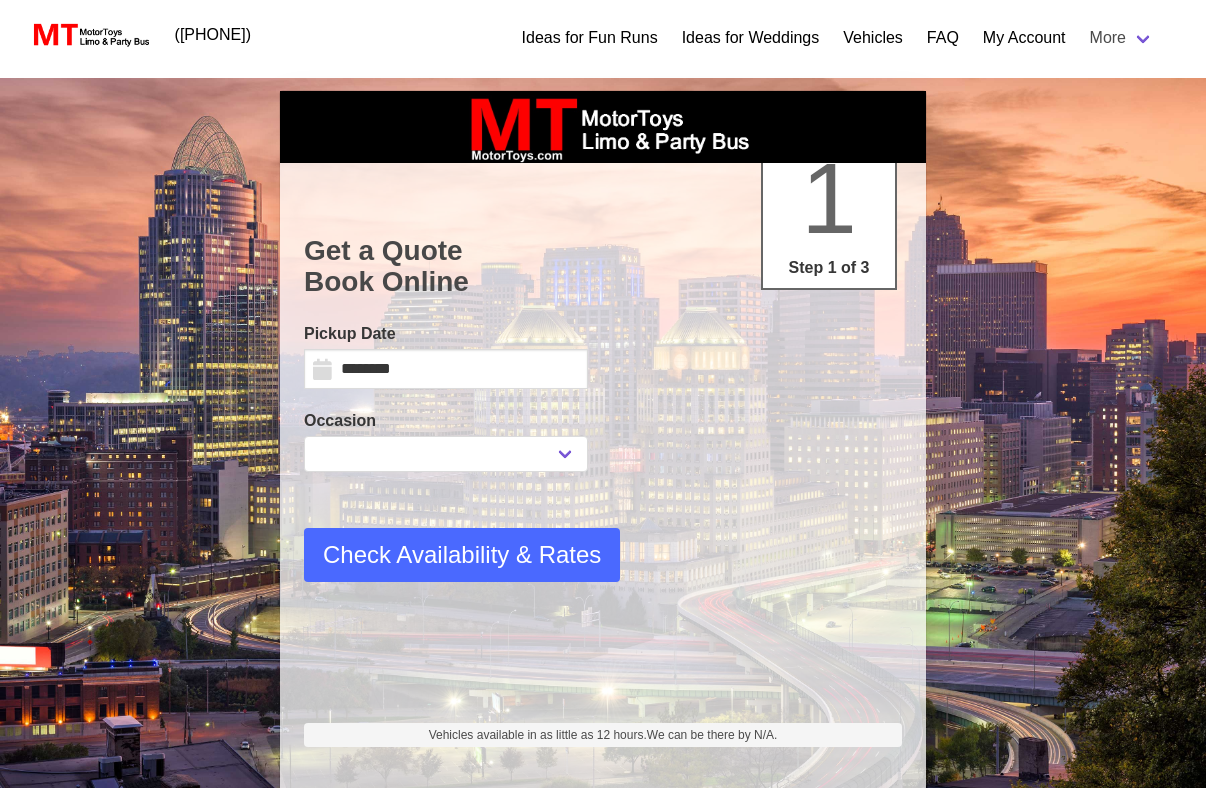 select 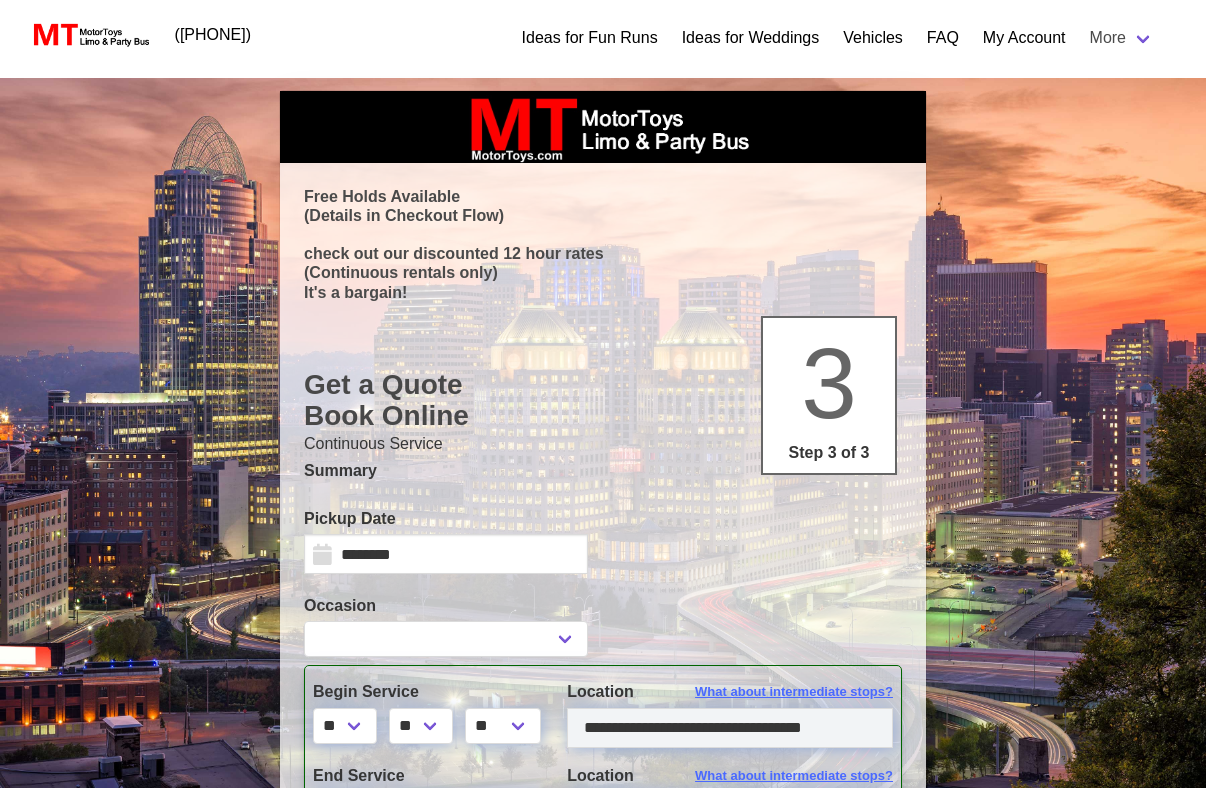 type on "**********" 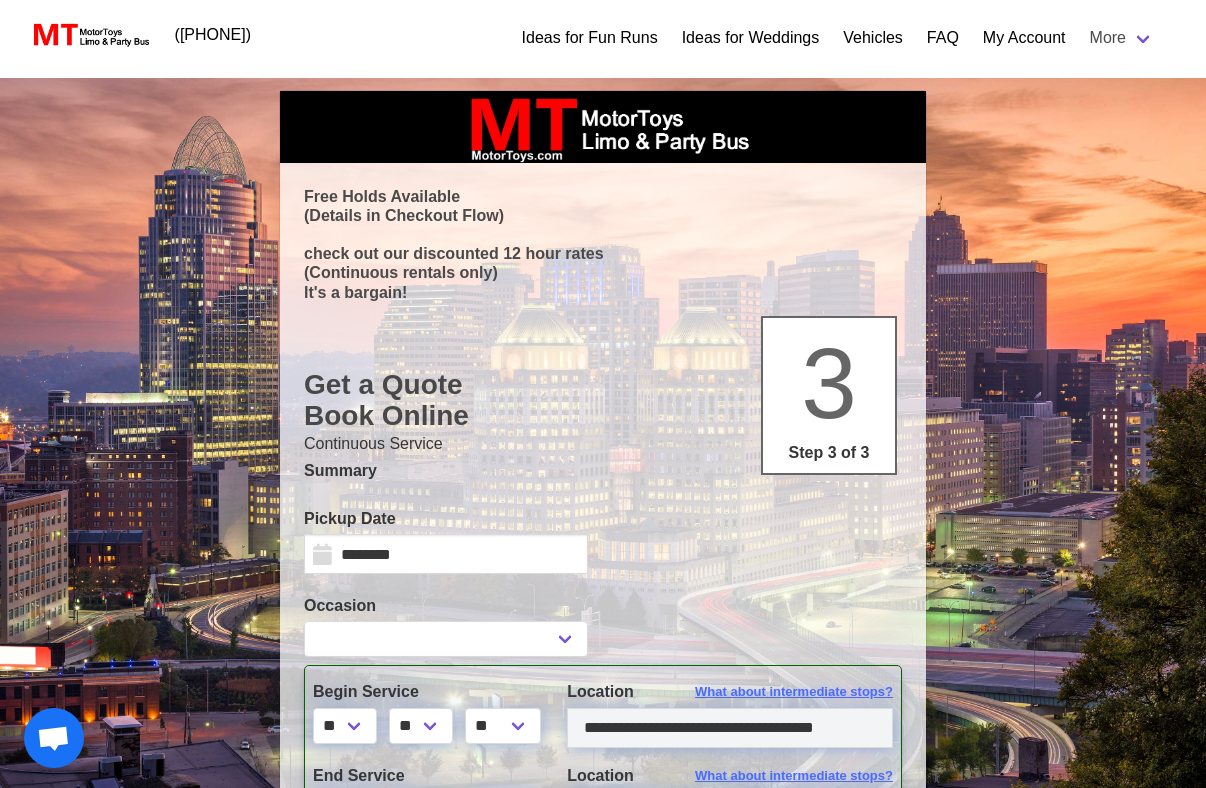 select 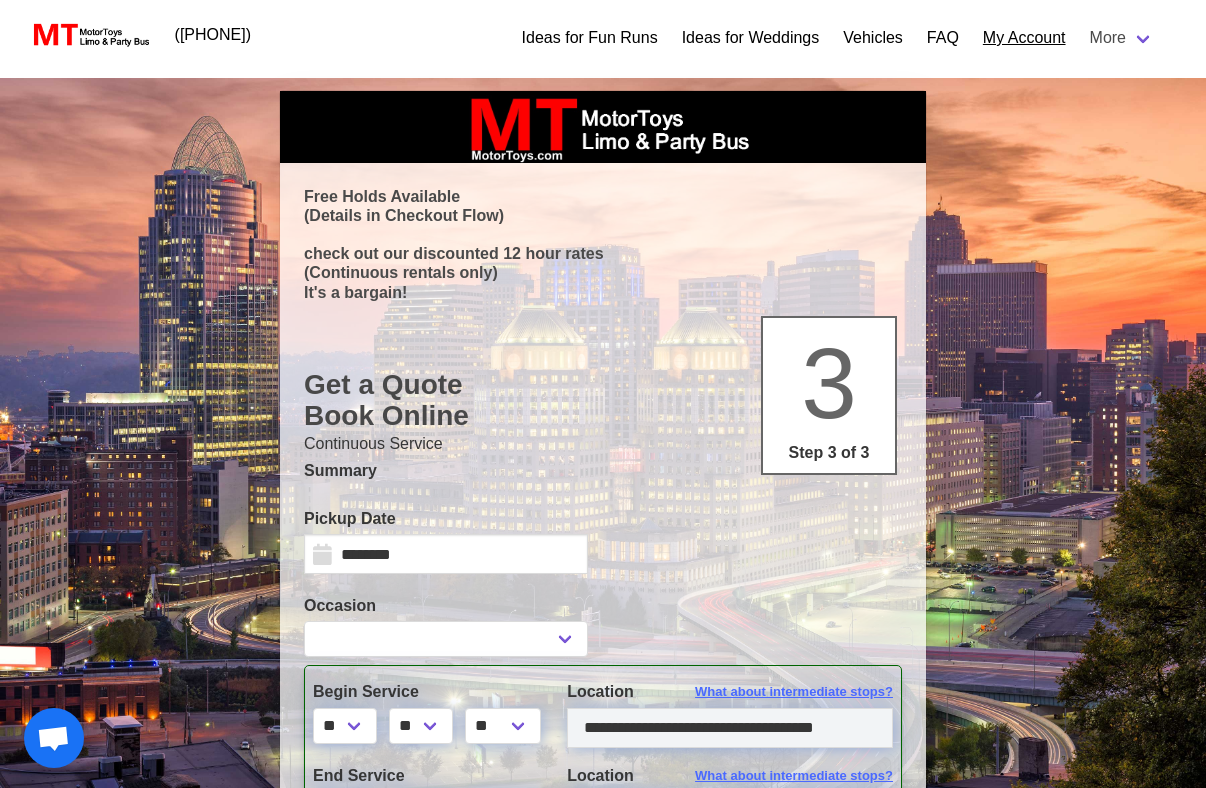 click on "My Account" at bounding box center [1024, 38] 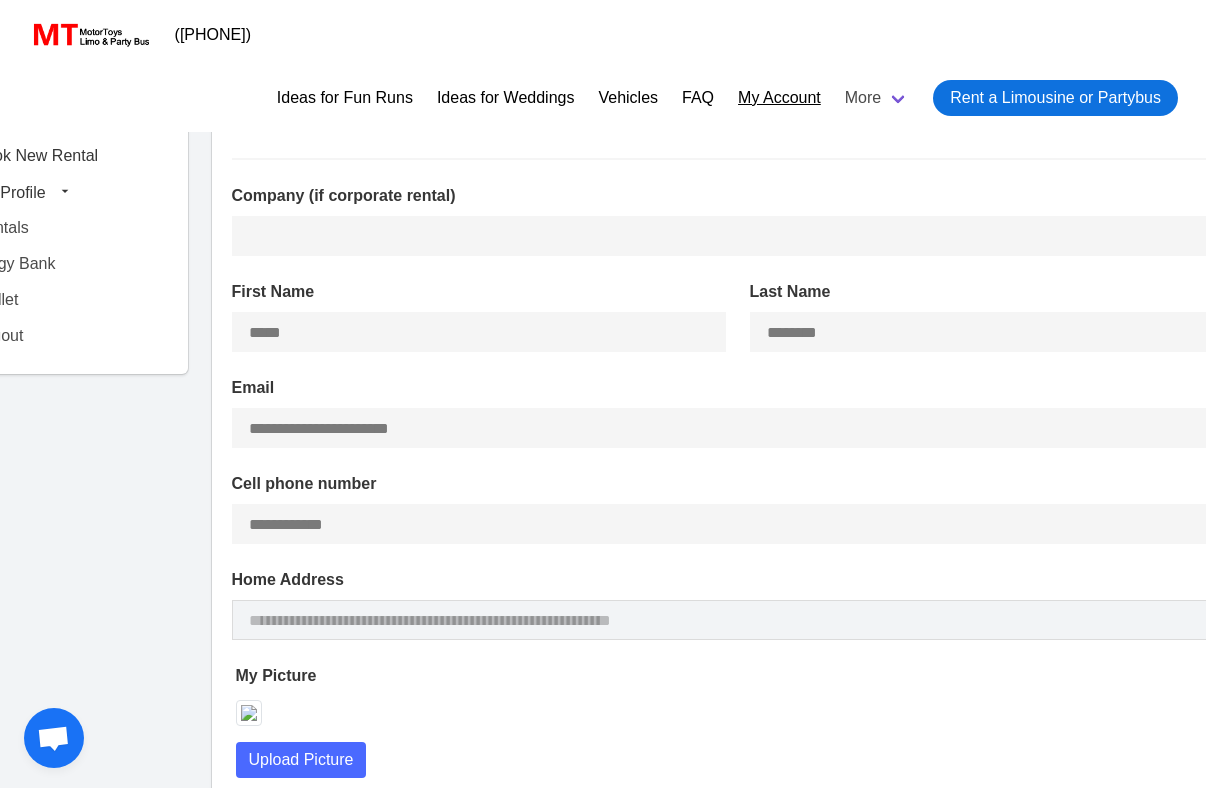 type on "**********" 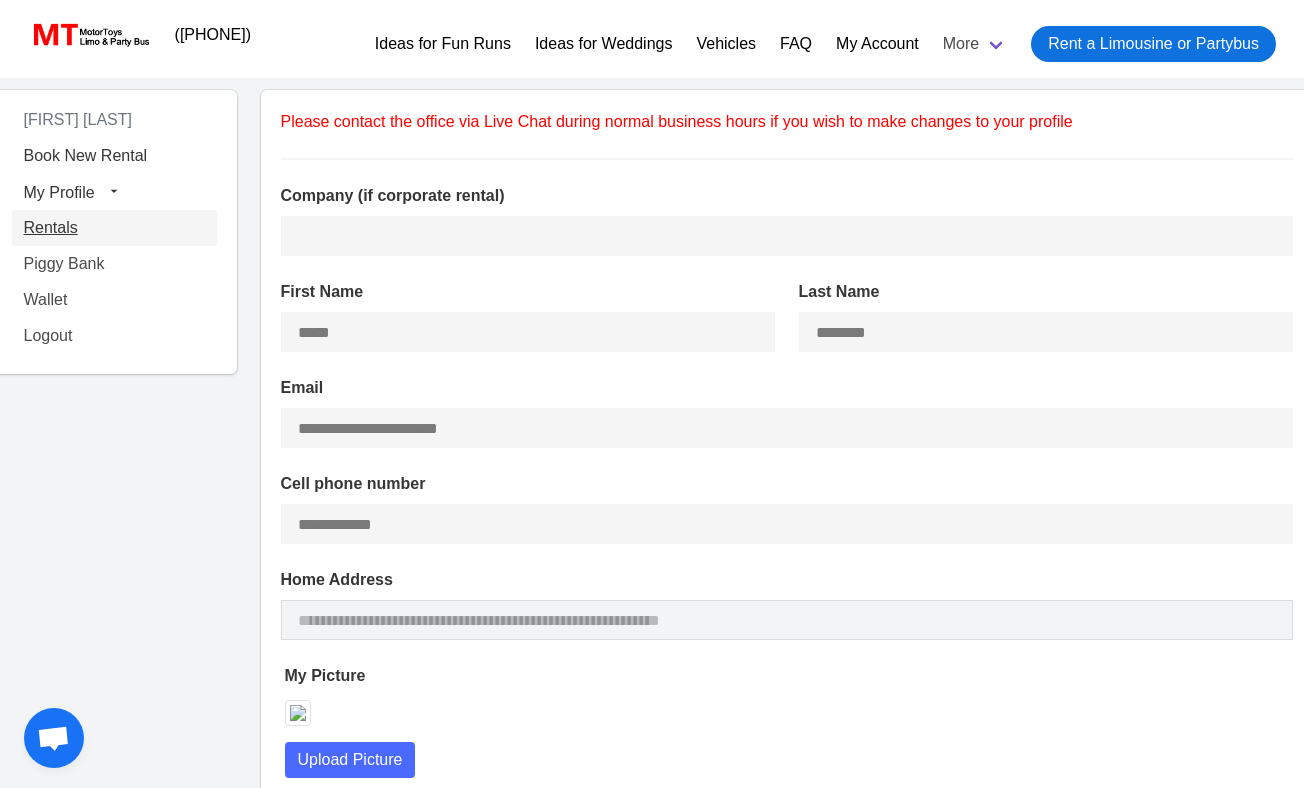click on "Rentals" at bounding box center (114, 228) 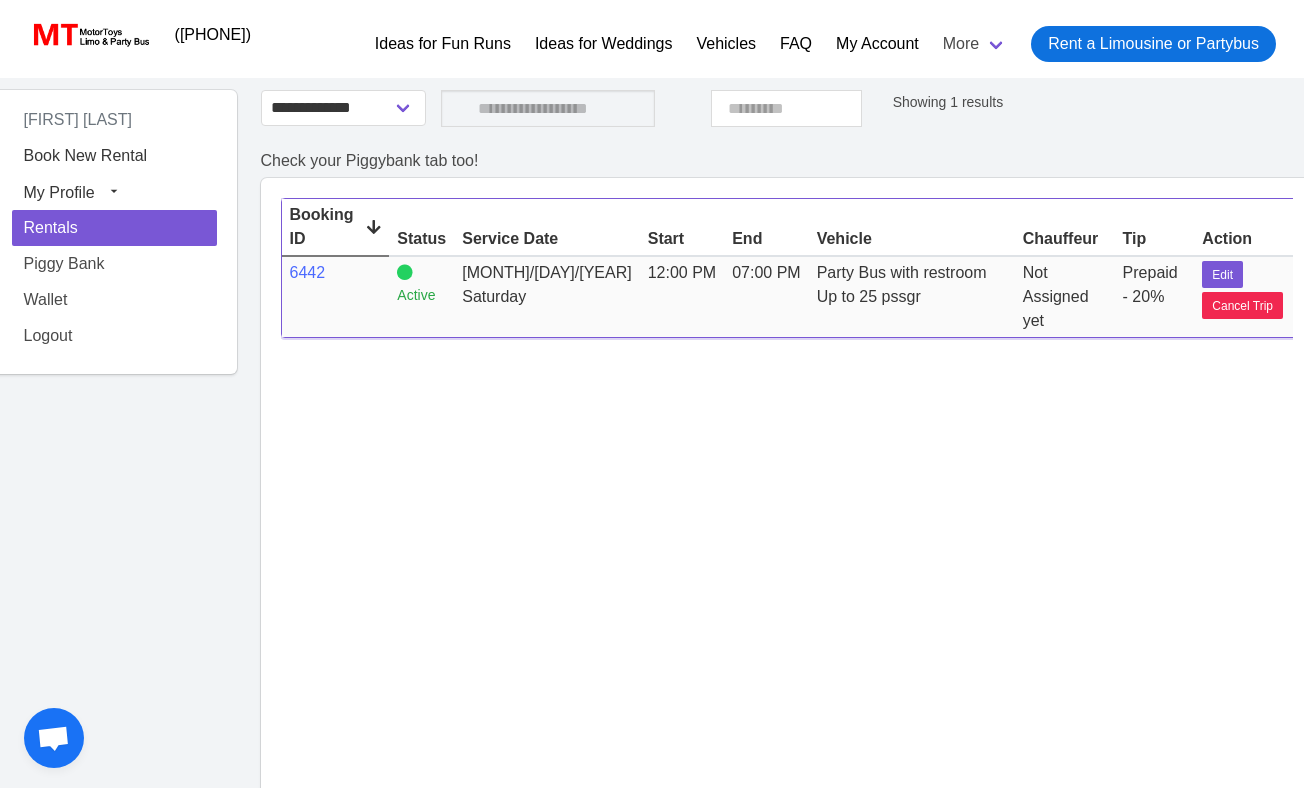 click on "Saturday" at bounding box center [547, 297] 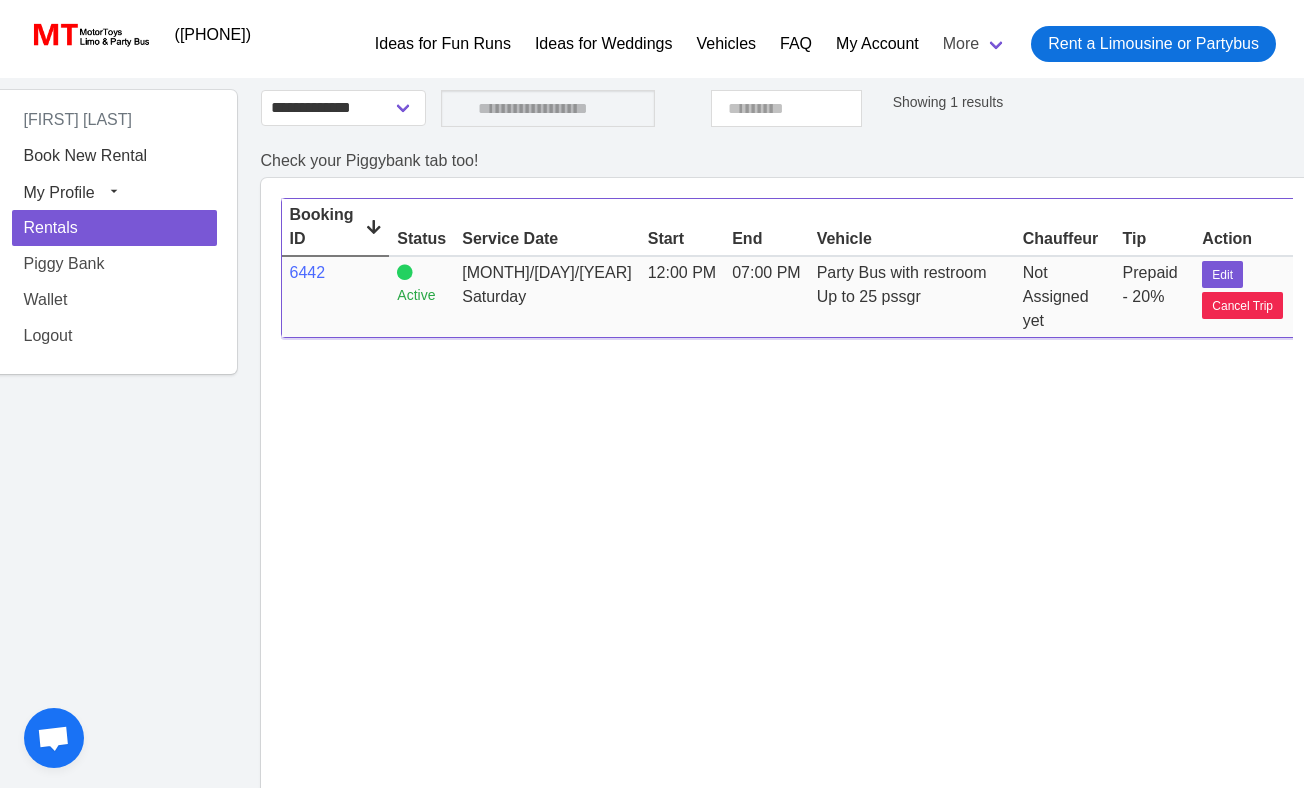 click on "12:00 PM" at bounding box center [682, 297] 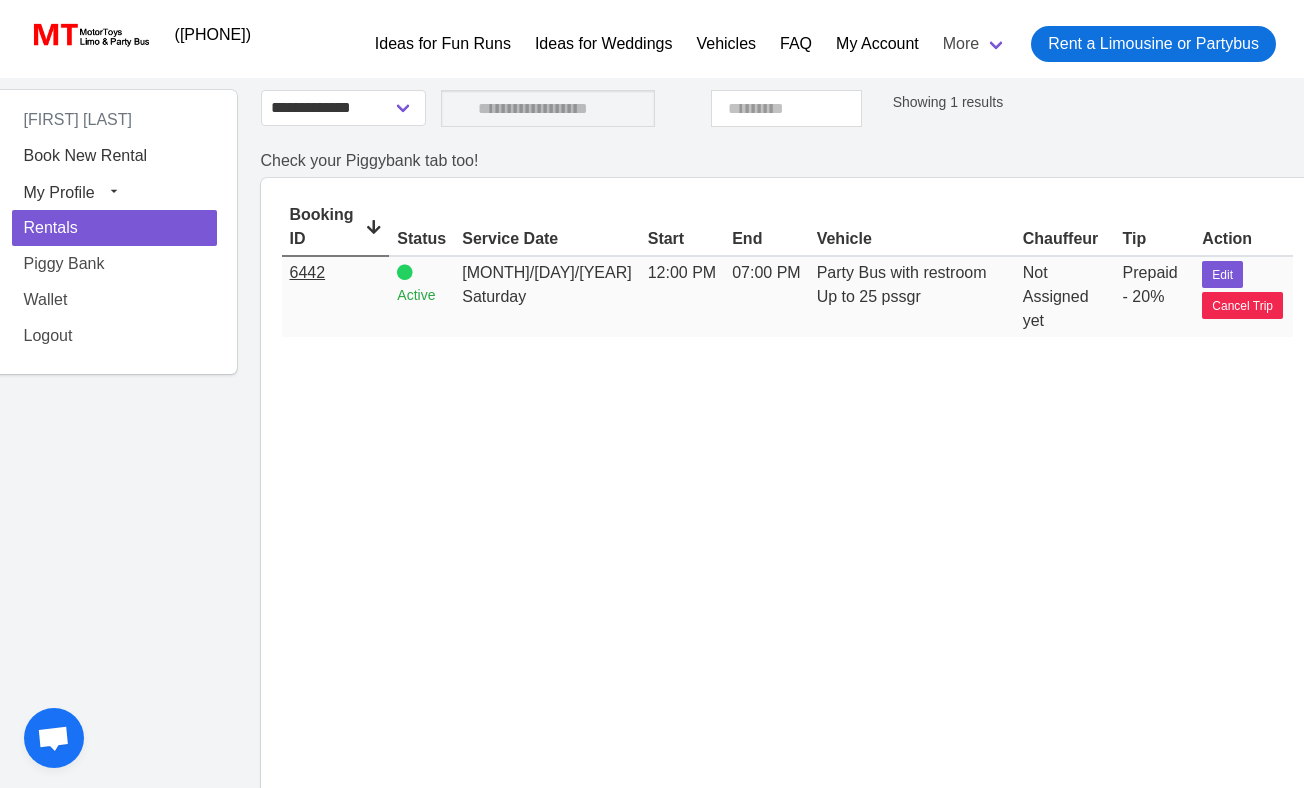 click on "6442" at bounding box center [308, 272] 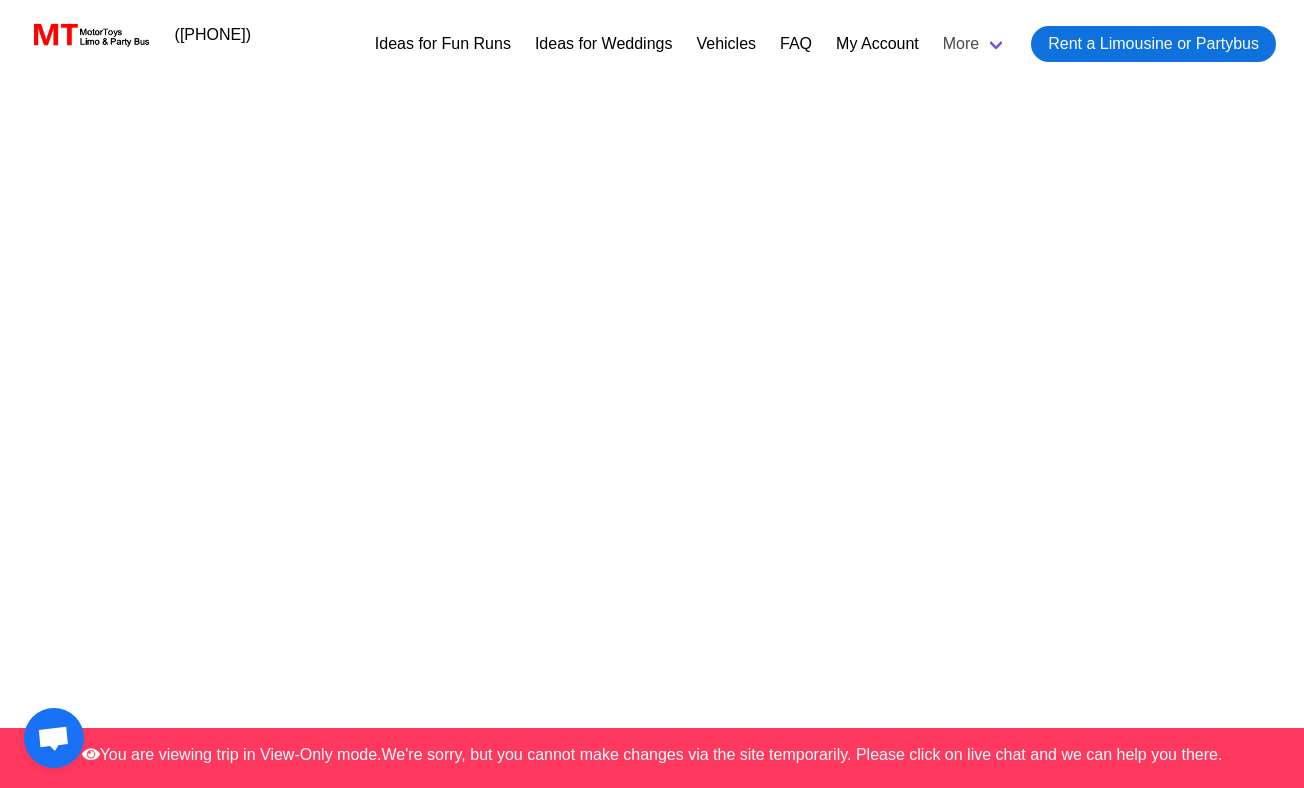select on "*" 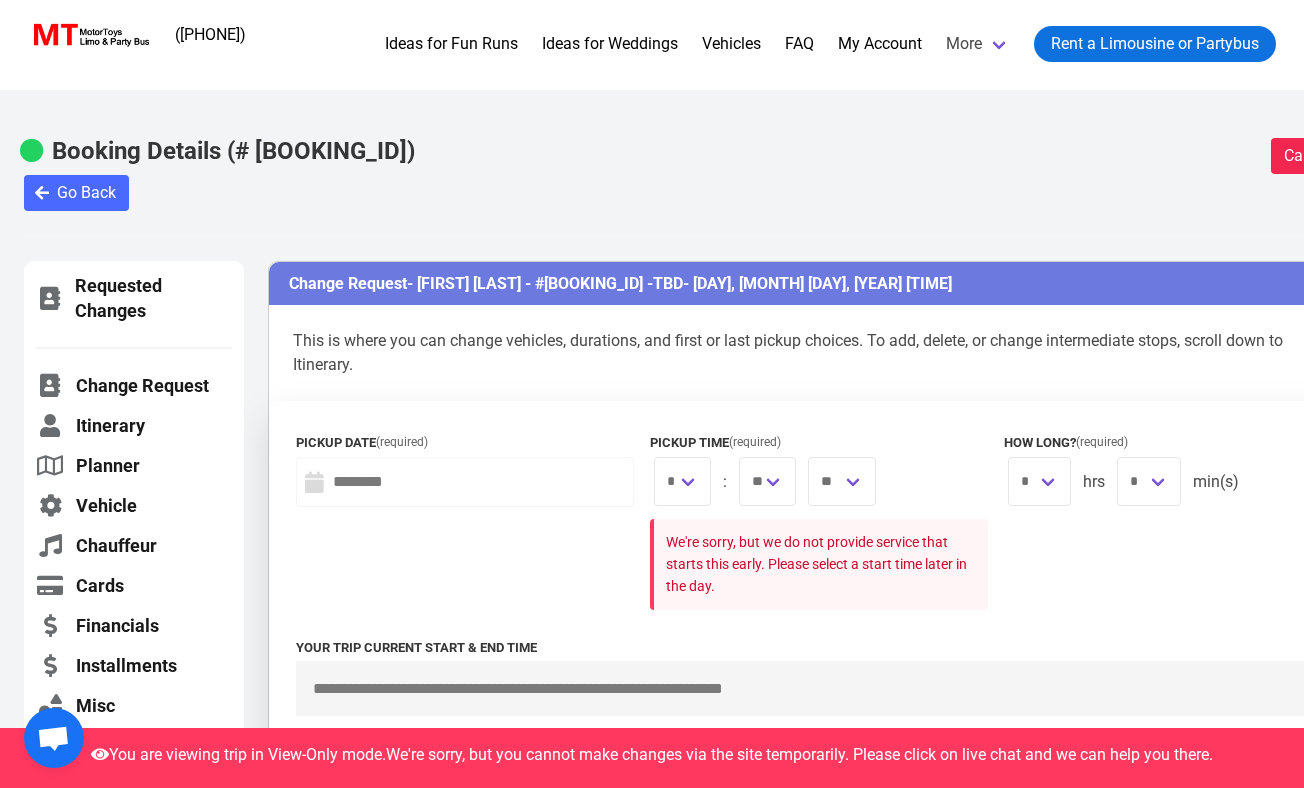 type on "**********" 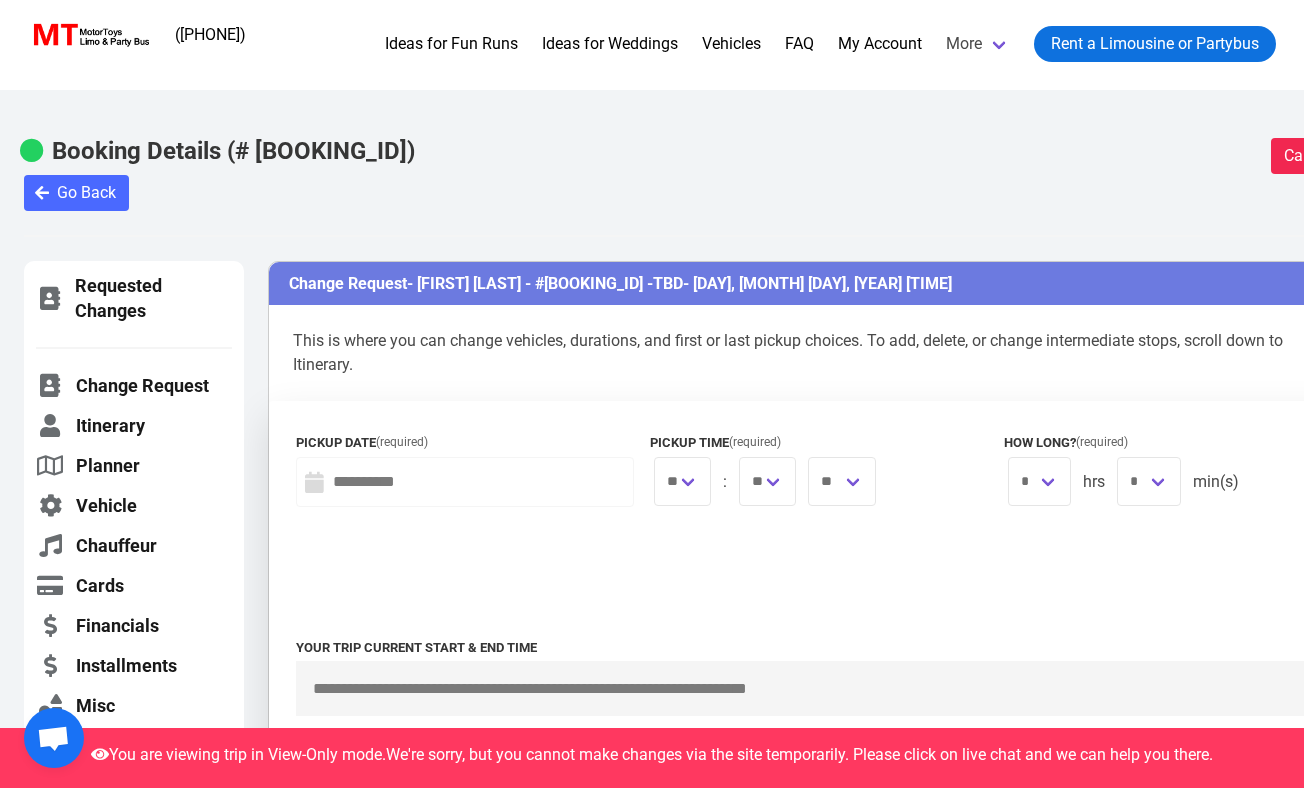 type on "**********" 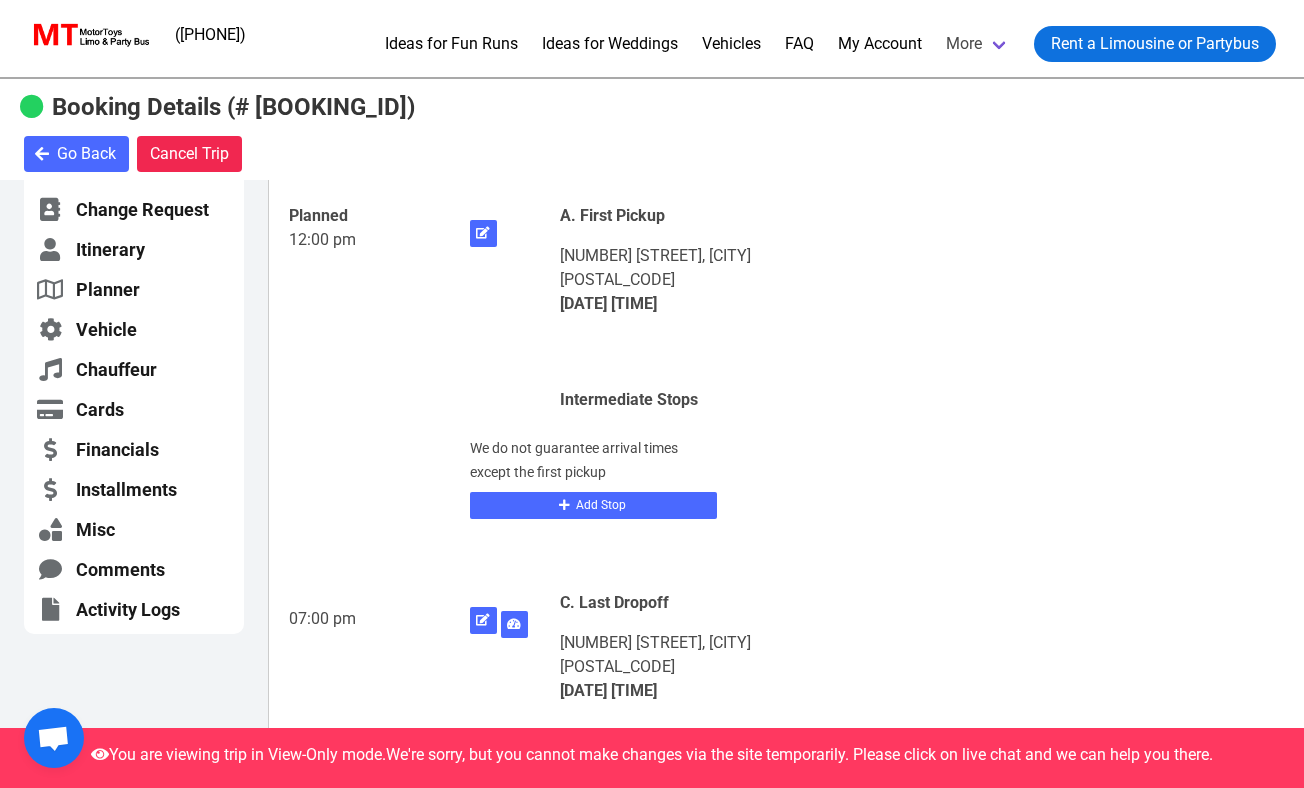 scroll, scrollTop: 1247, scrollLeft: 0, axis: vertical 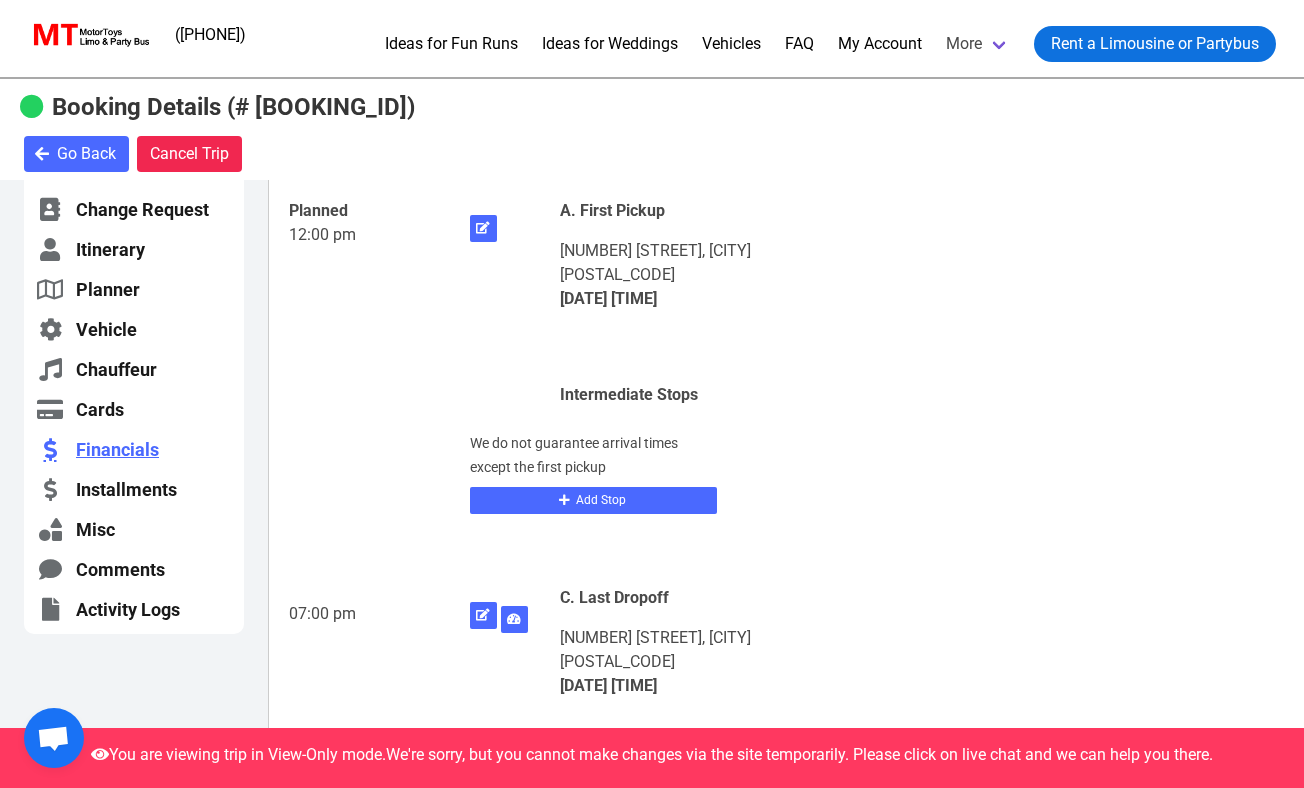 click on "Financials" at bounding box center (134, 449) 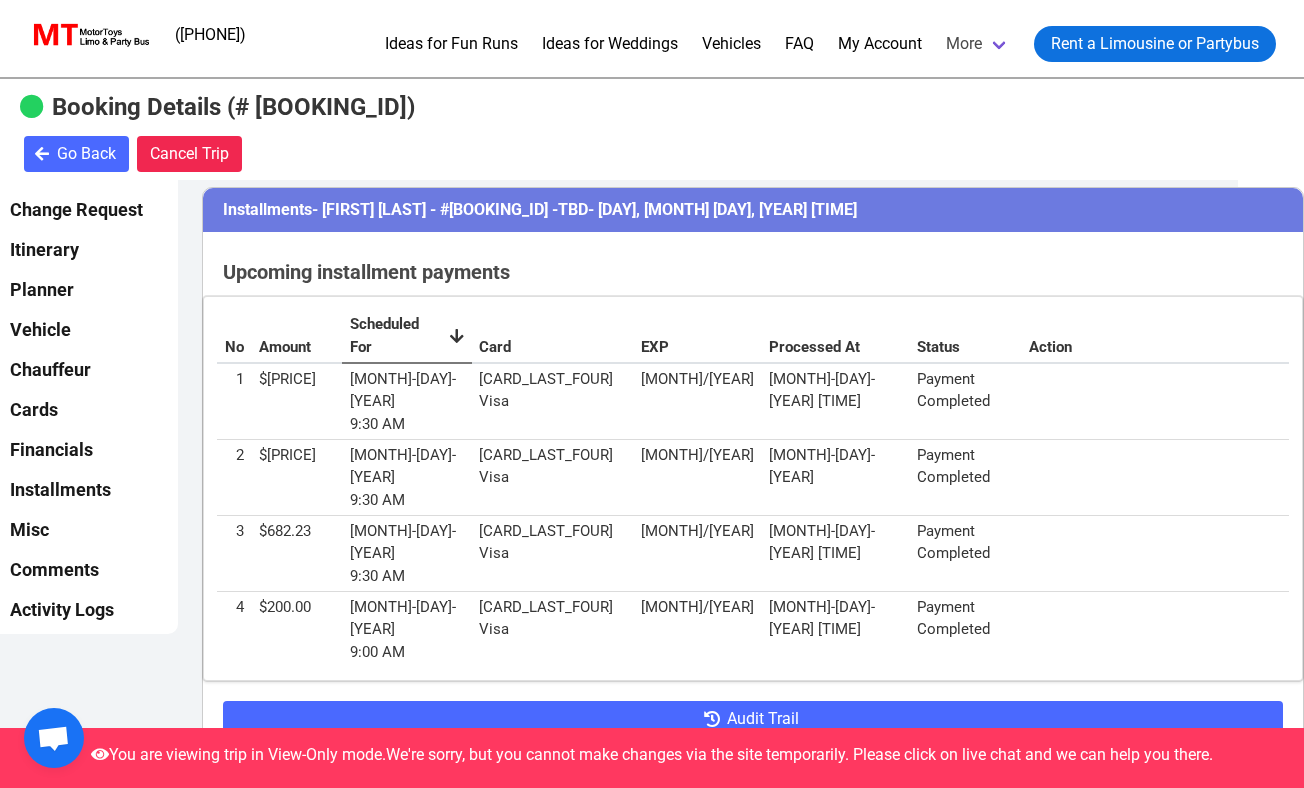 scroll, scrollTop: 6205, scrollLeft: 66, axis: both 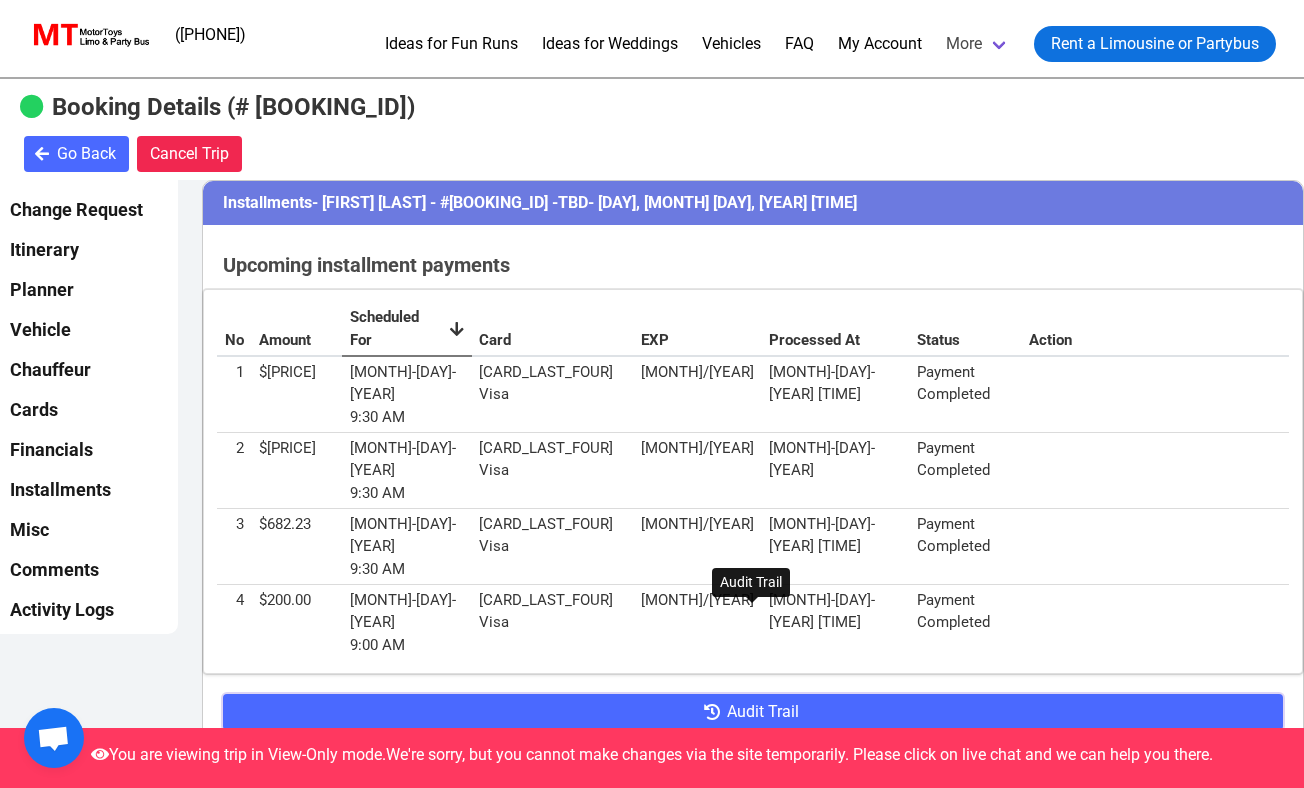 click on "Audit Trail" at bounding box center [763, 712] 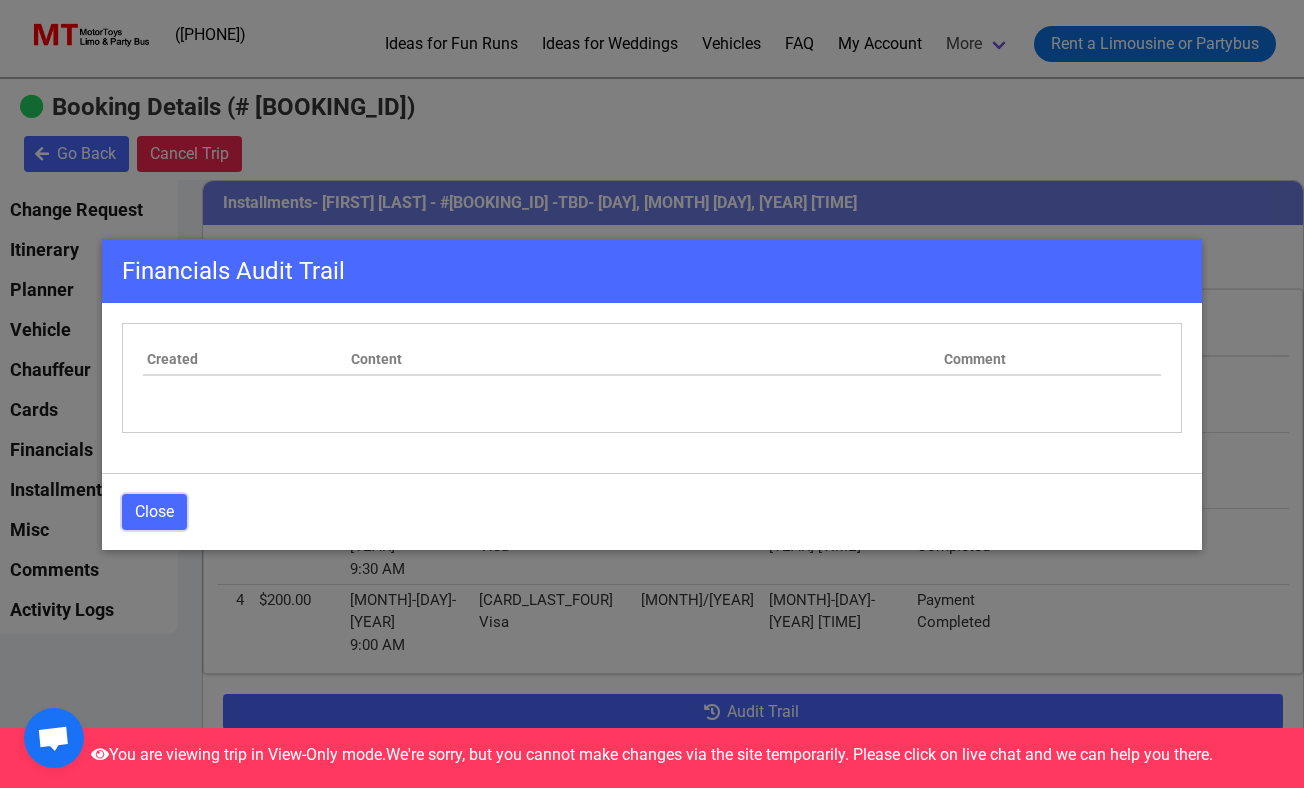 click on "Close" at bounding box center (154, 512) 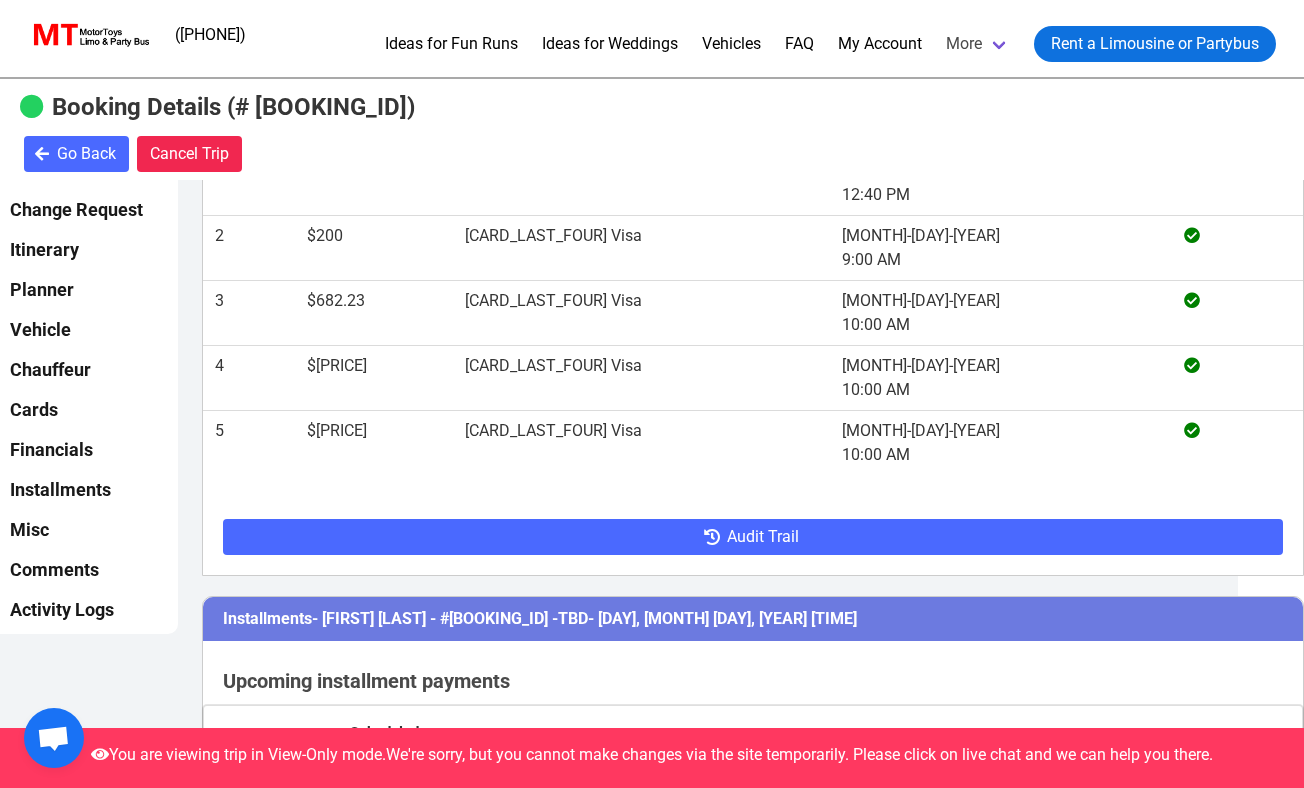 scroll, scrollTop: 5763, scrollLeft: 66, axis: both 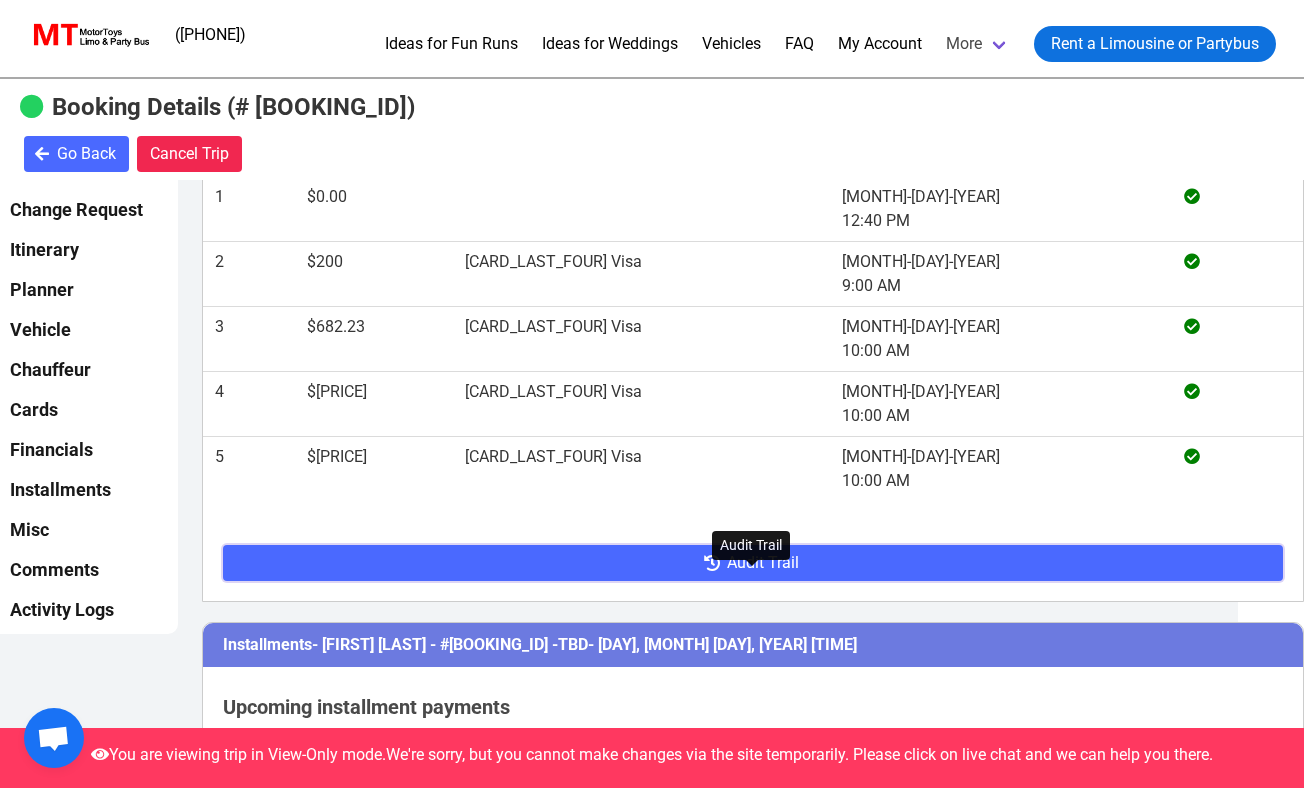 click on "Audit Trail" at bounding box center [753, 563] 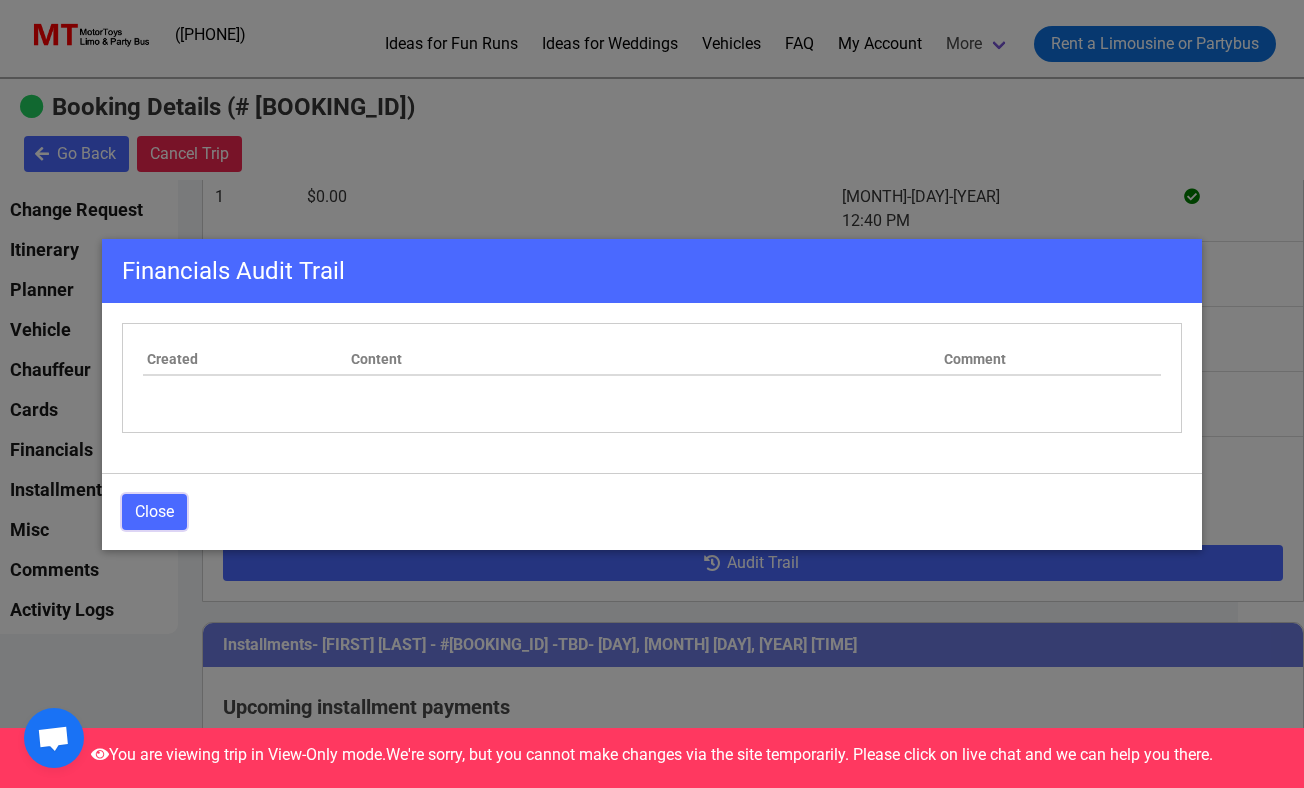 click on "Close" at bounding box center [154, 512] 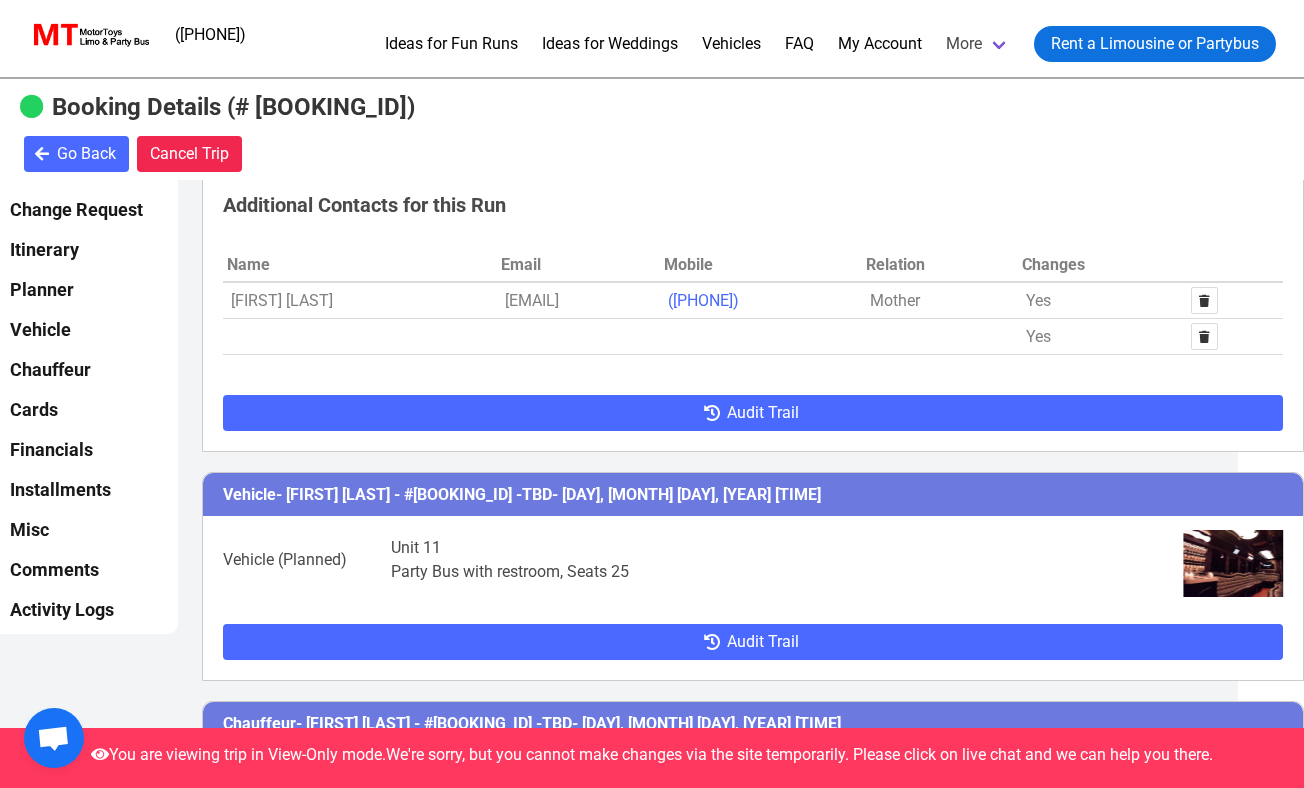scroll, scrollTop: 2879, scrollLeft: 66, axis: both 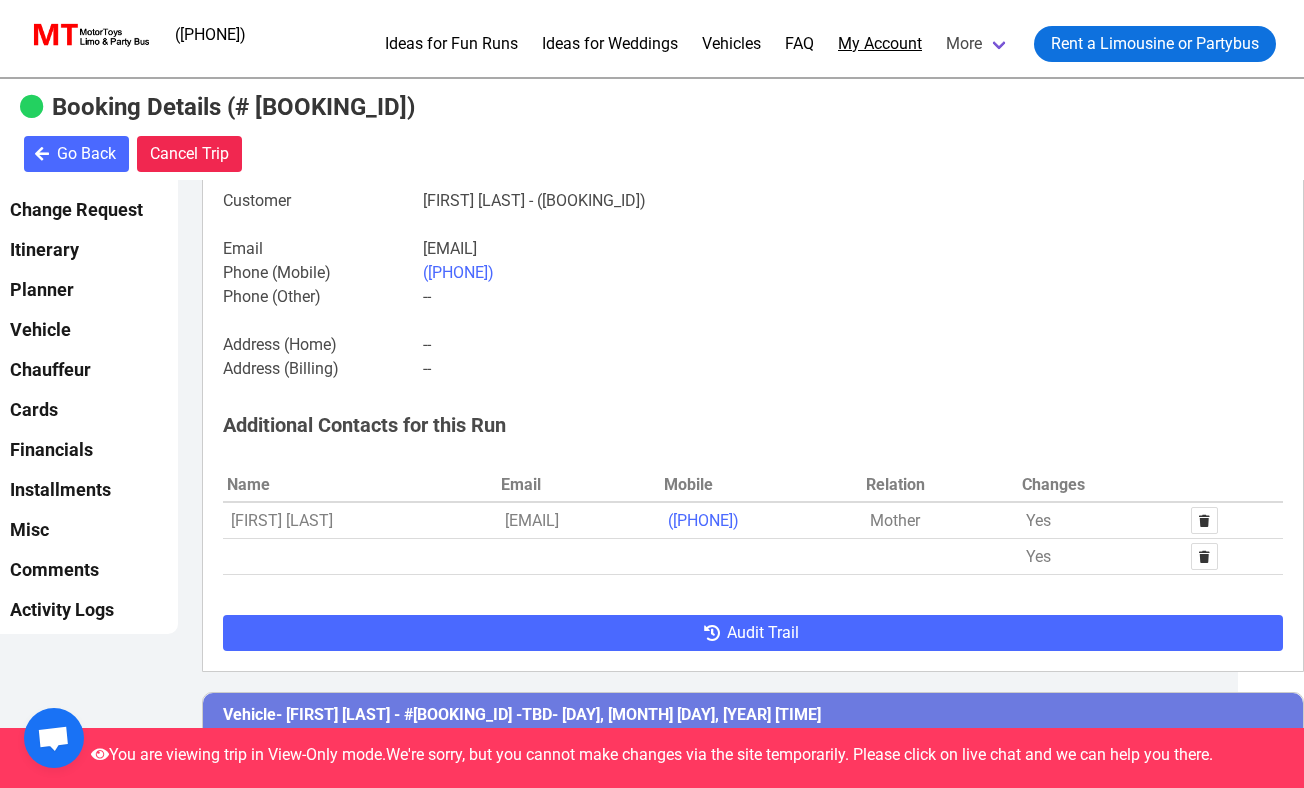 click on "My Account" at bounding box center (880, 44) 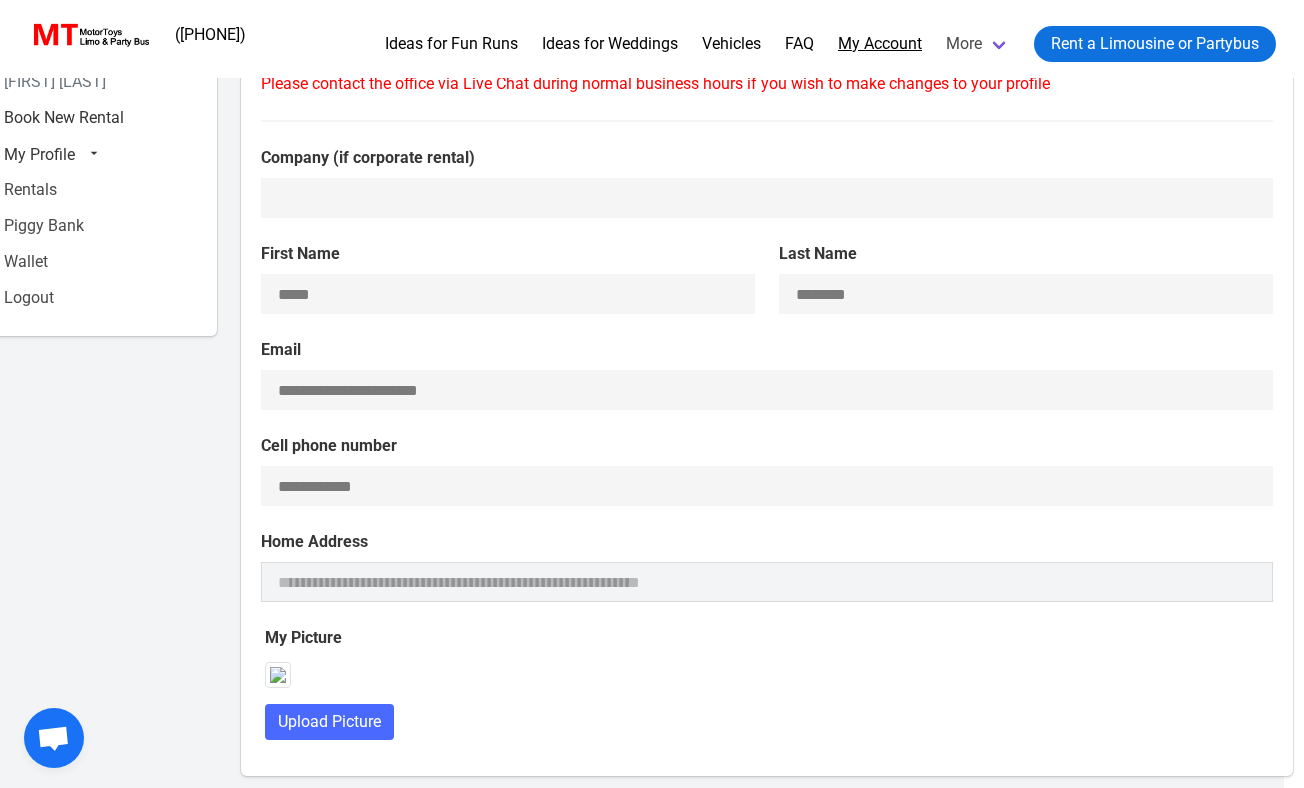 type on "**********" 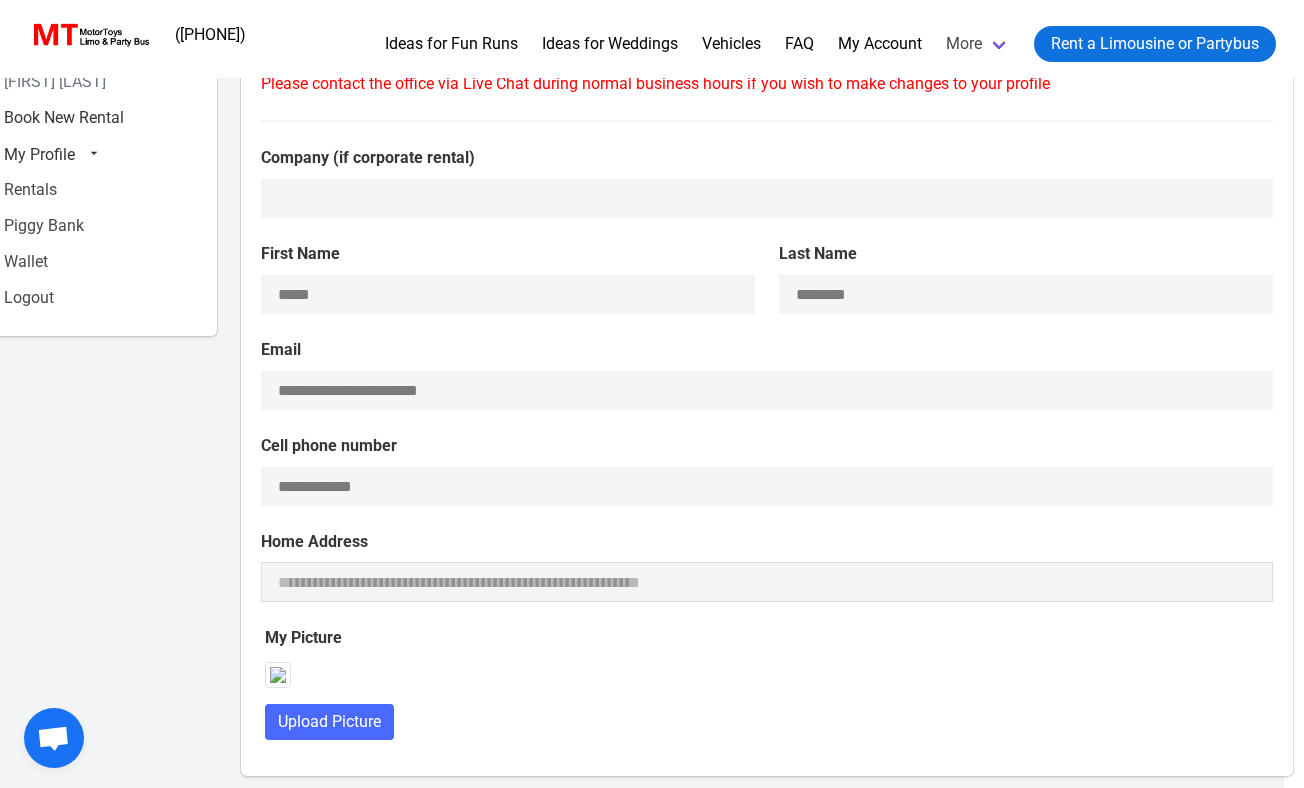 scroll, scrollTop: 0, scrollLeft: 20, axis: horizontal 